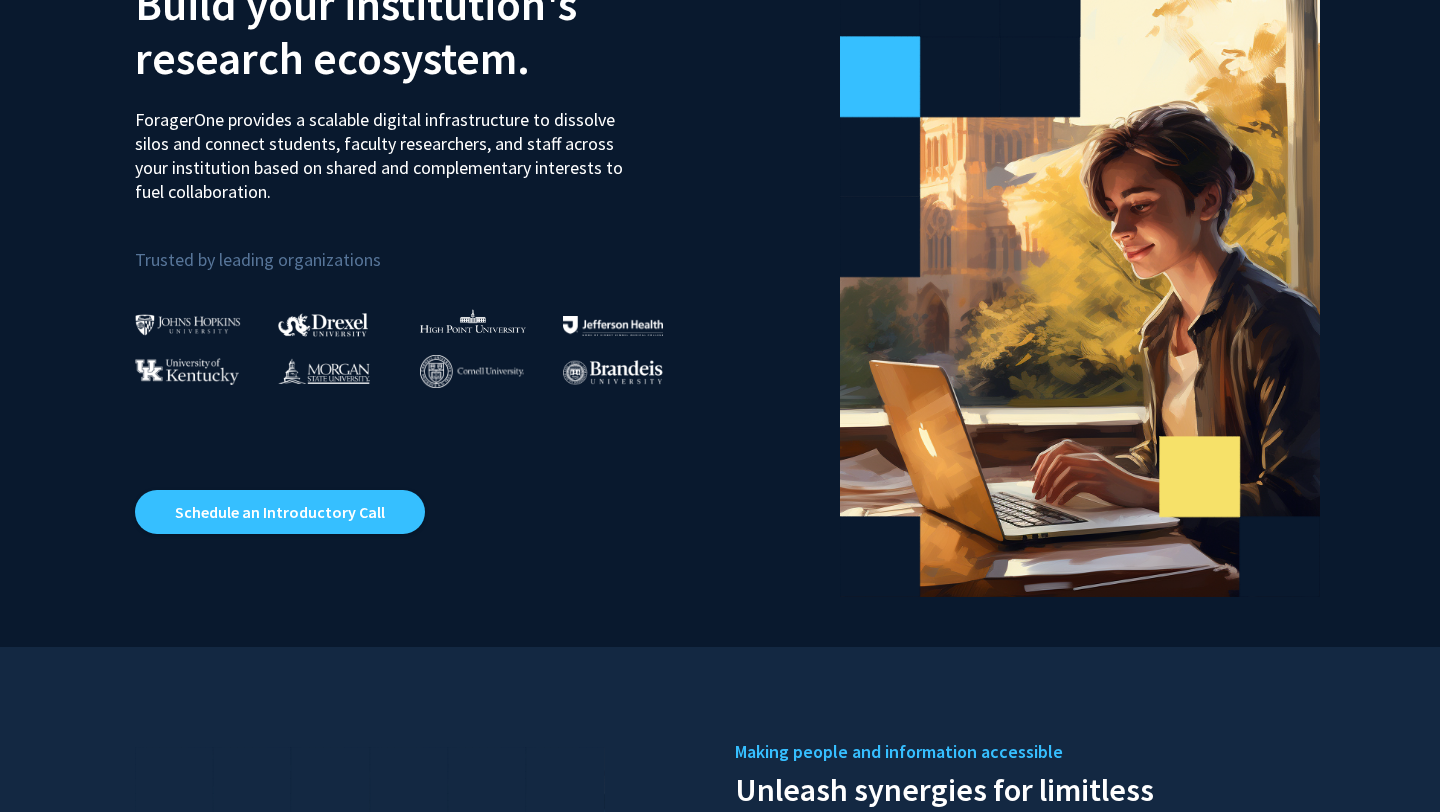 scroll, scrollTop: 0, scrollLeft: 0, axis: both 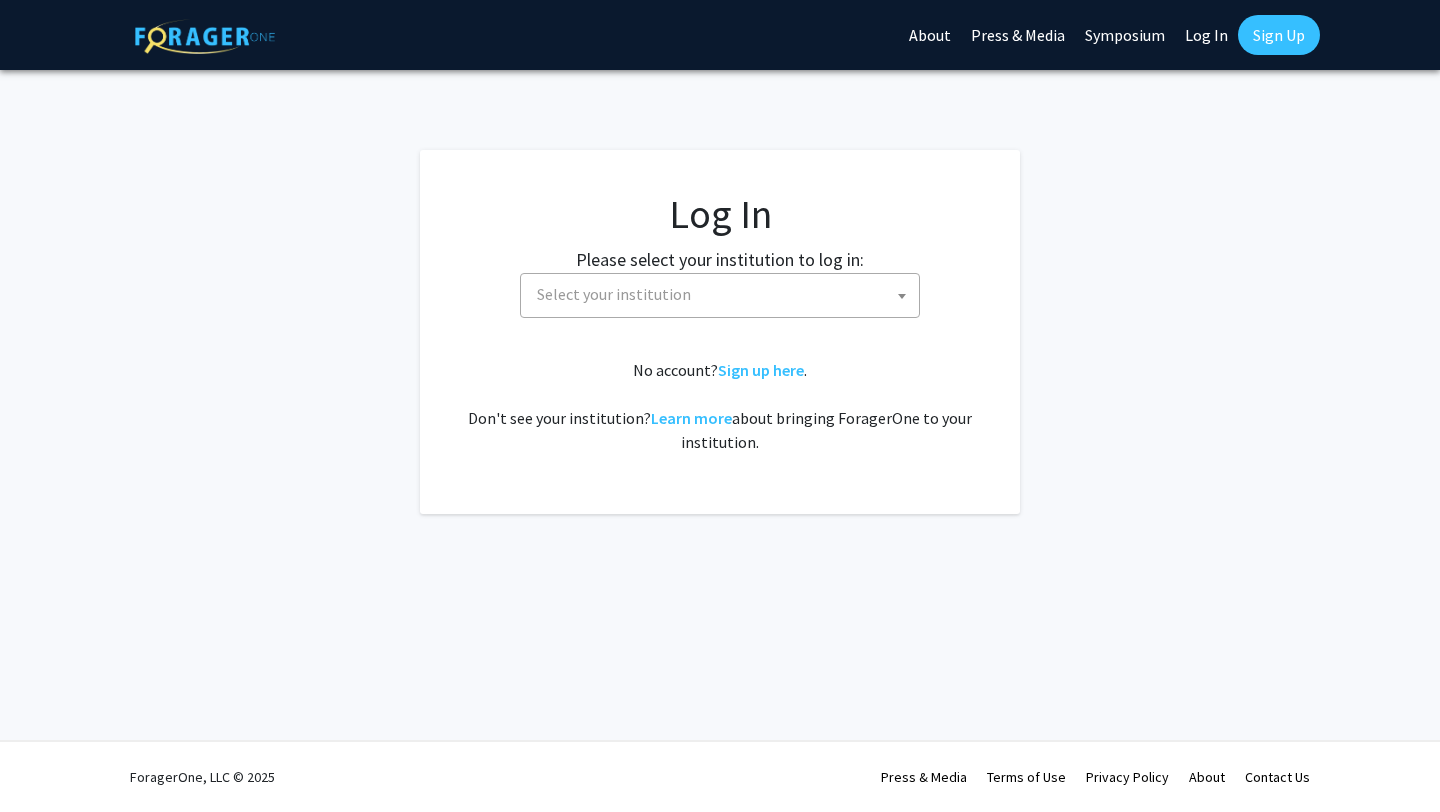 select 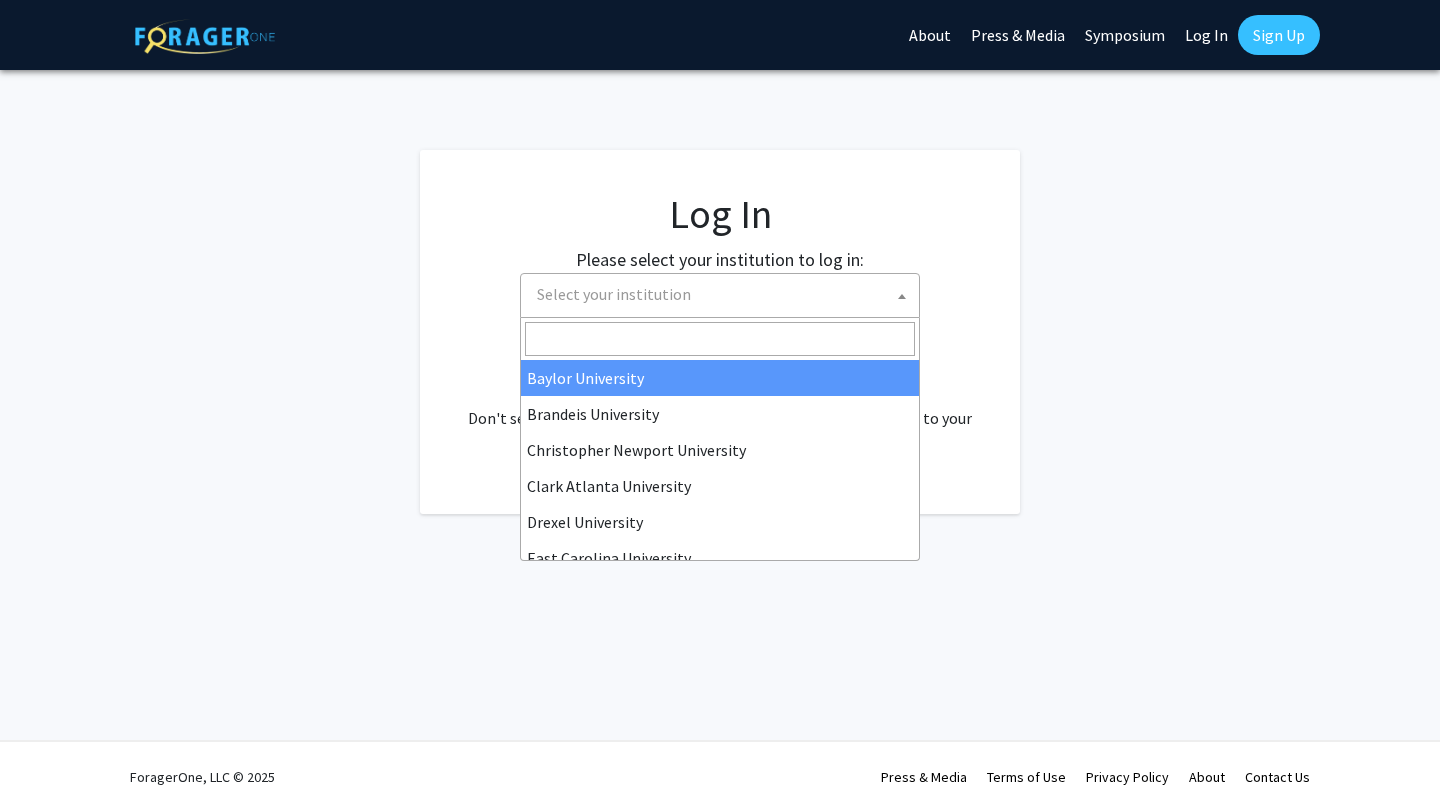 click on "Select your institution" at bounding box center [724, 294] 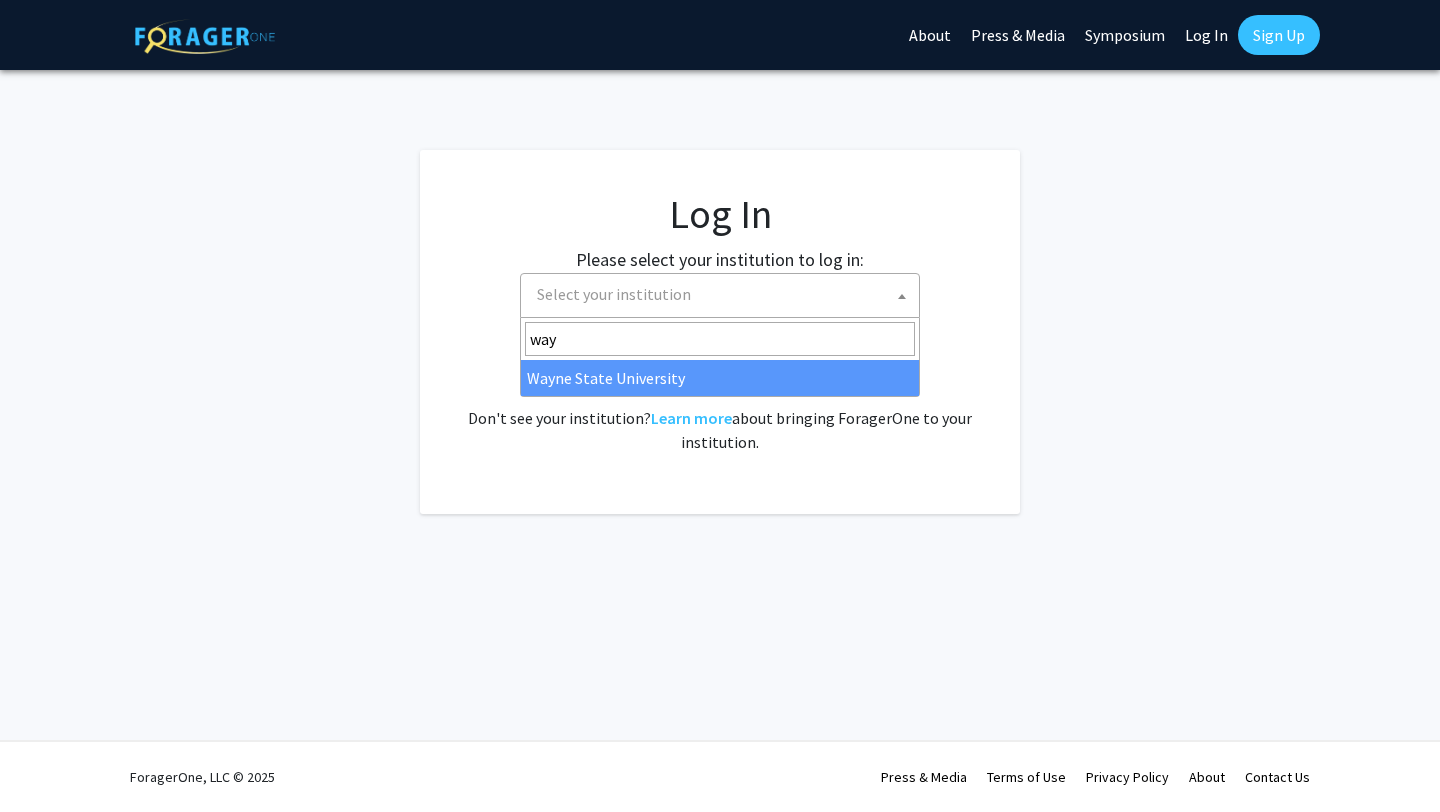 type on "way" 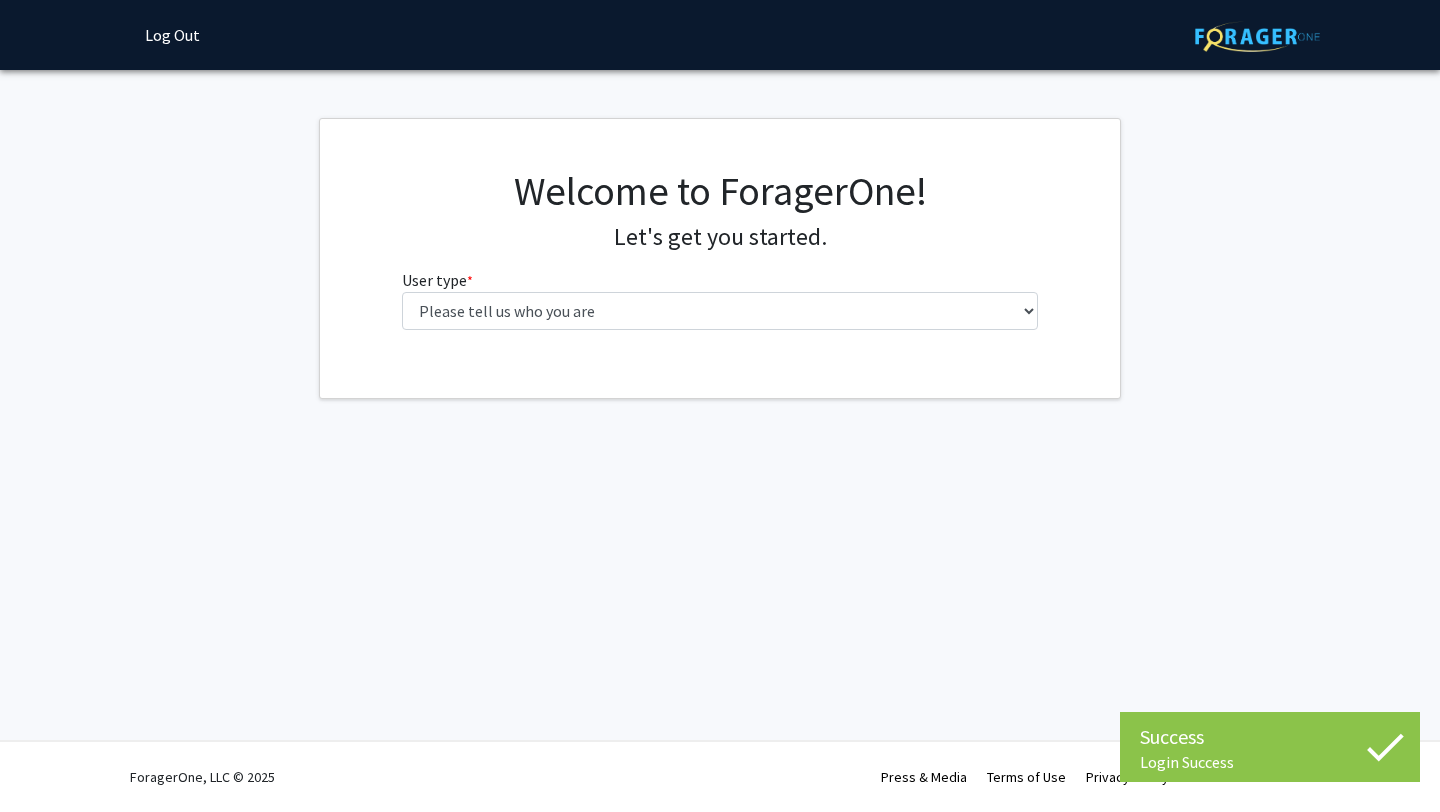 scroll, scrollTop: 0, scrollLeft: 0, axis: both 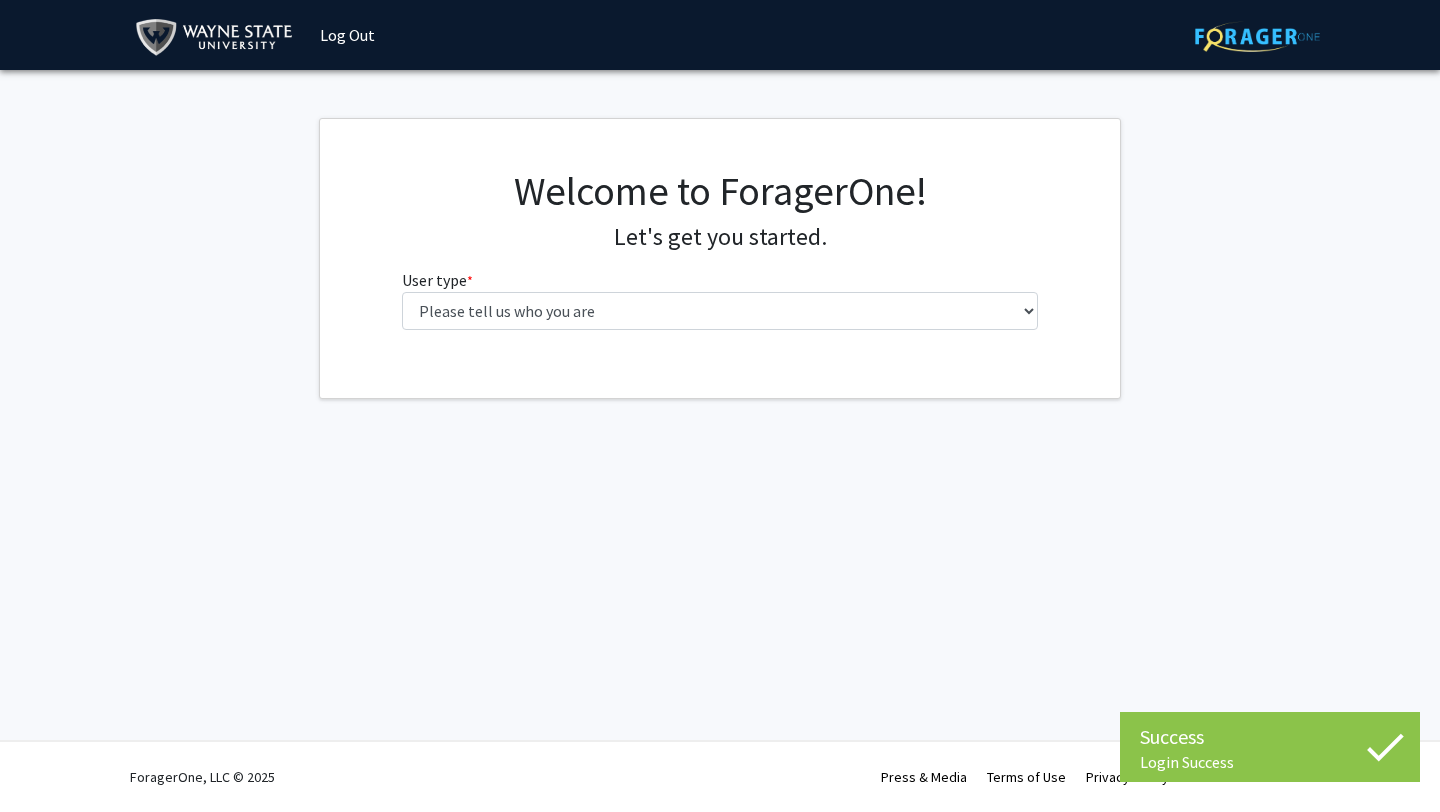 click on "Welcome to ForagerOne! Let's get you started.  User type  * required Please tell us who you are  Undergraduate Student   Master's Student   Doctoral Candidate (PhD, MD, DMD, PharmD, etc.)   Postdoctoral Researcher / Research Staff / Medical Resident / Medical Fellow   Faculty   Administrative Staff" 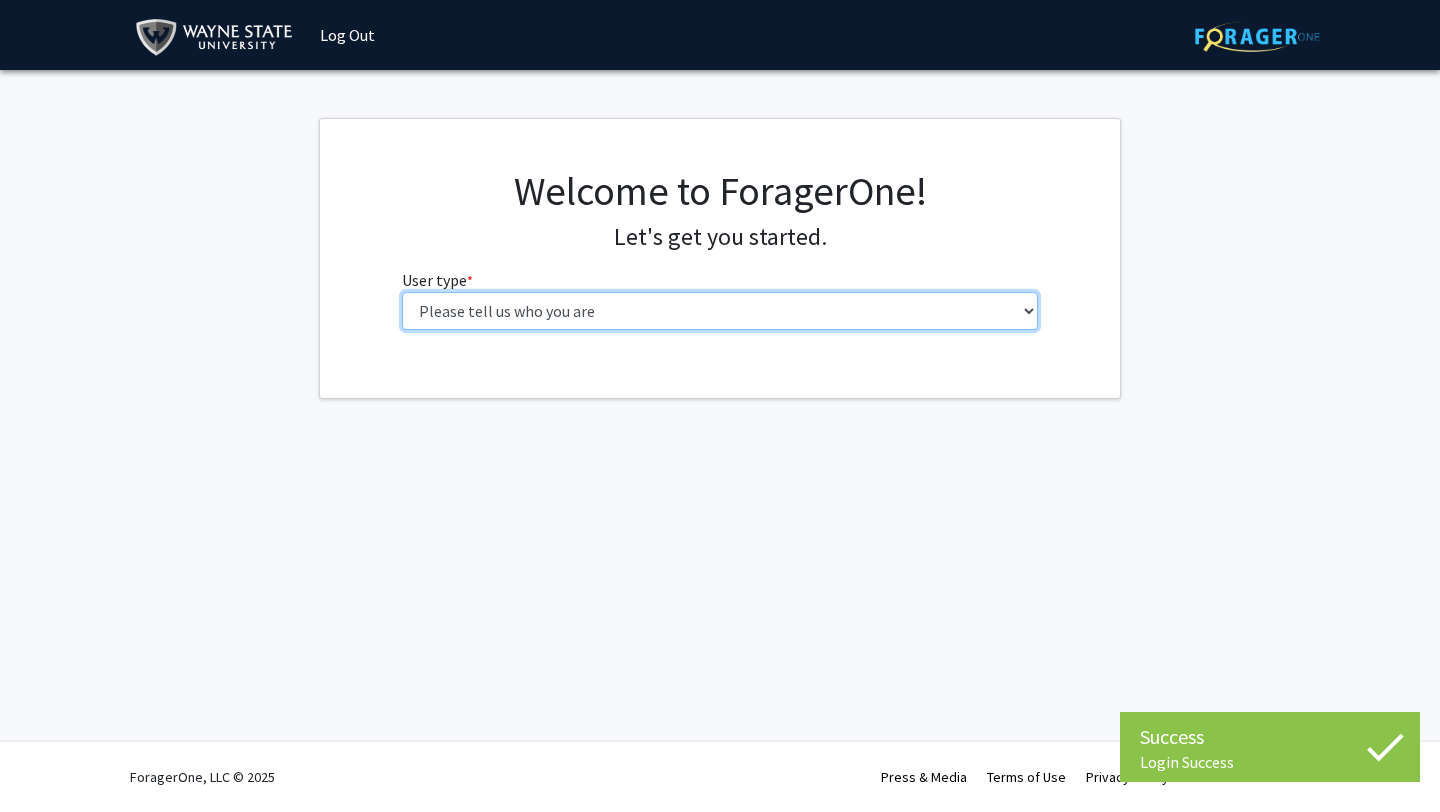 click on "Please tell us who you are  Undergraduate Student   Master's Student   Doctoral Candidate (PhD, MD, DMD, PharmD, etc.)   Postdoctoral Researcher / Research Staff / Medical Resident / Medical Fellow   Faculty   Administrative Staff" at bounding box center (720, 311) 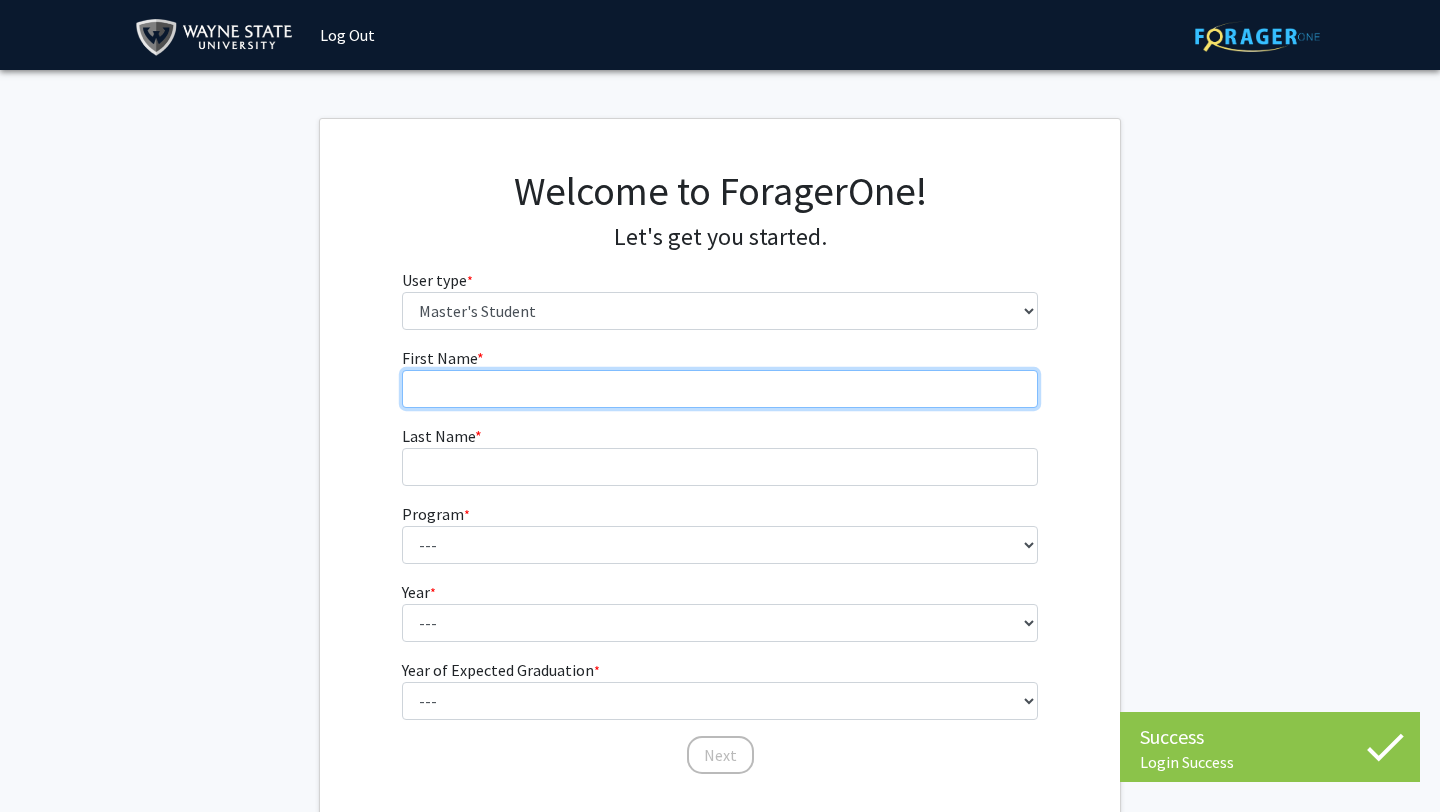 click on "First Name * required" at bounding box center (720, 389) 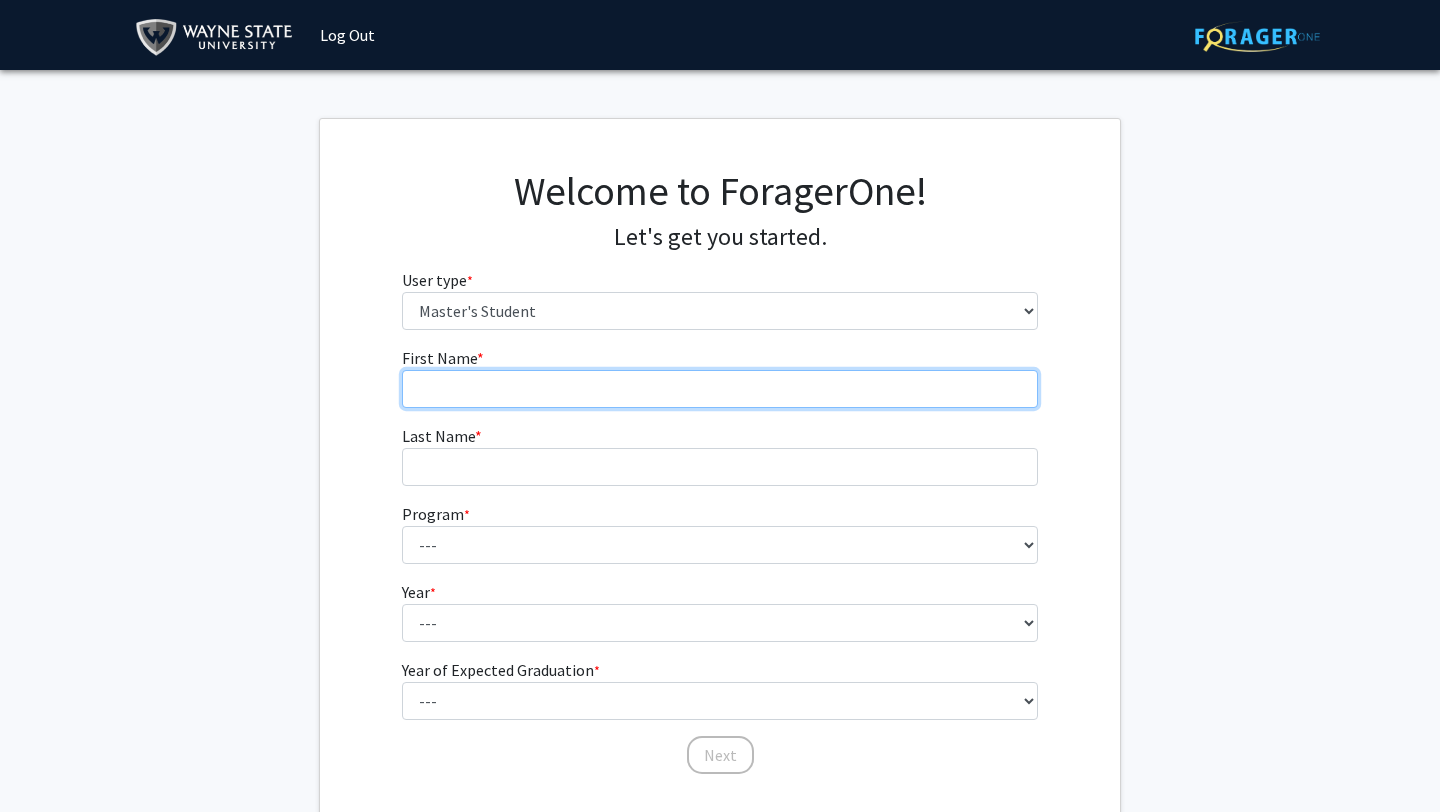 type on "[FIRST]" 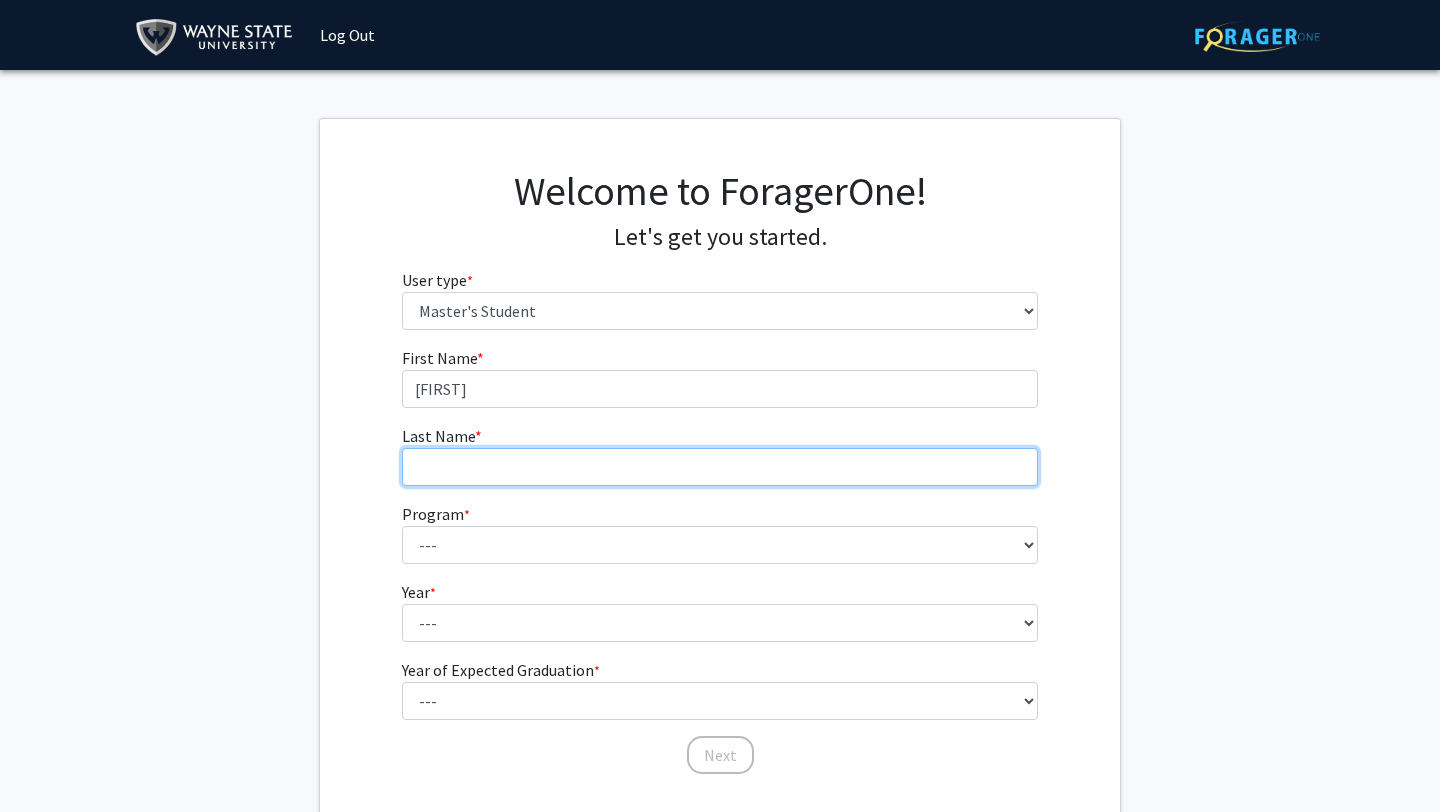 type on "[LAST]" 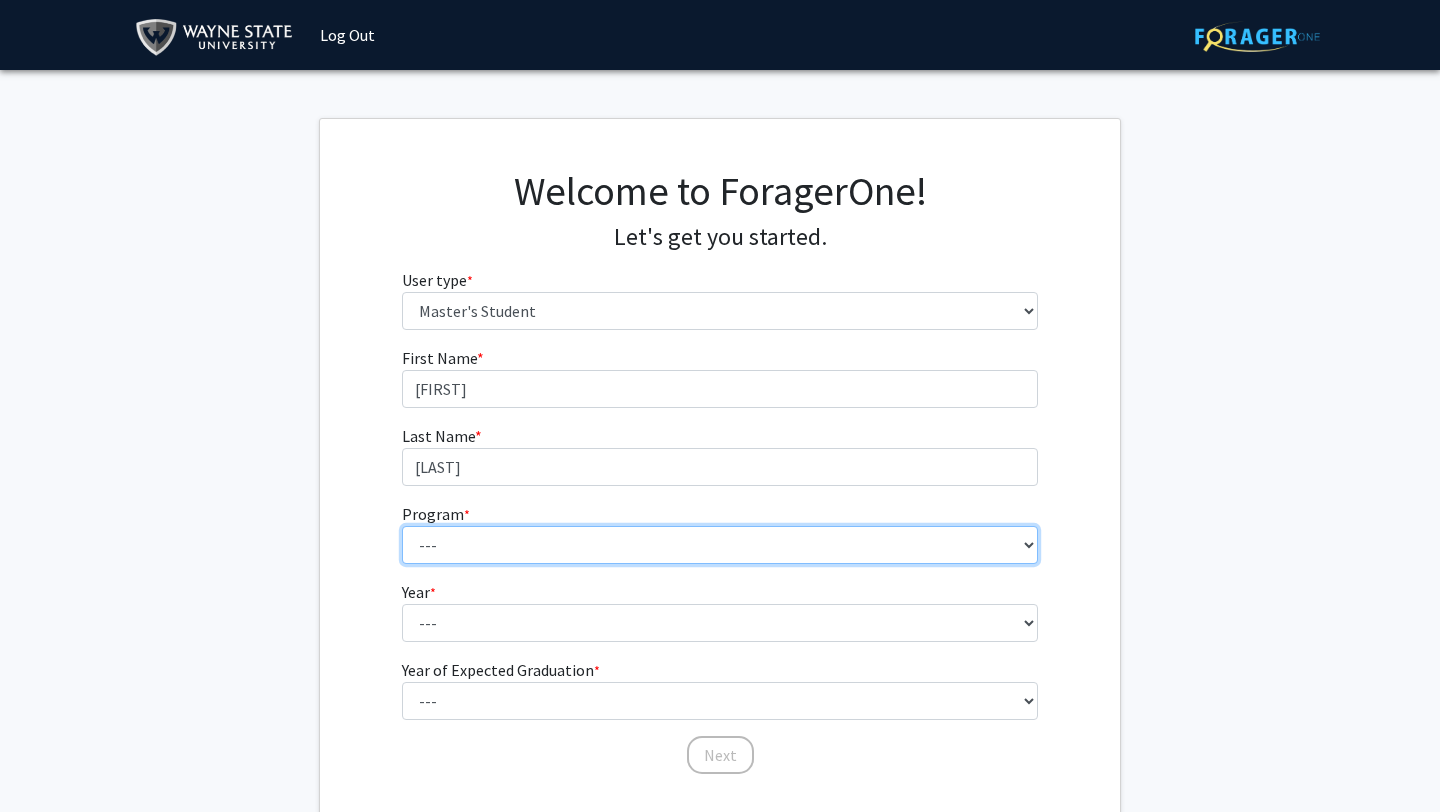click on "--- Accounting Administration & Supervision Adult-Gerontology Acute Care Nurse Practitioner Advanced Public Health Nursing Alcohol and Drug Use Studies Alternative Energy Technologies Anatomy and Cell Biology Anthropology Applied Behavior Analysis (online) Archival Administration (online) Art Art Education Art History Artificial Intelligence hardware and systems Arts Administration Automotive Supply Chain Management Automotive Supply Chain Management (online) Basic Medical Sciences Bilingual/Bicultural Education Biochemistry and Molecular Biology Biological Sciences Biomedical Engineering Business Administration Business Administration (online) Cancer Biology Chemical Engineering Chemistry Civil Engineering Classics Communication Communication and New Media (online) Community Health (online) Computer Engineering Computer Science Computer Science: Artificial Intelligence (online) Corporate & Finance Law Counseling Counseling Psychology" at bounding box center [720, 545] 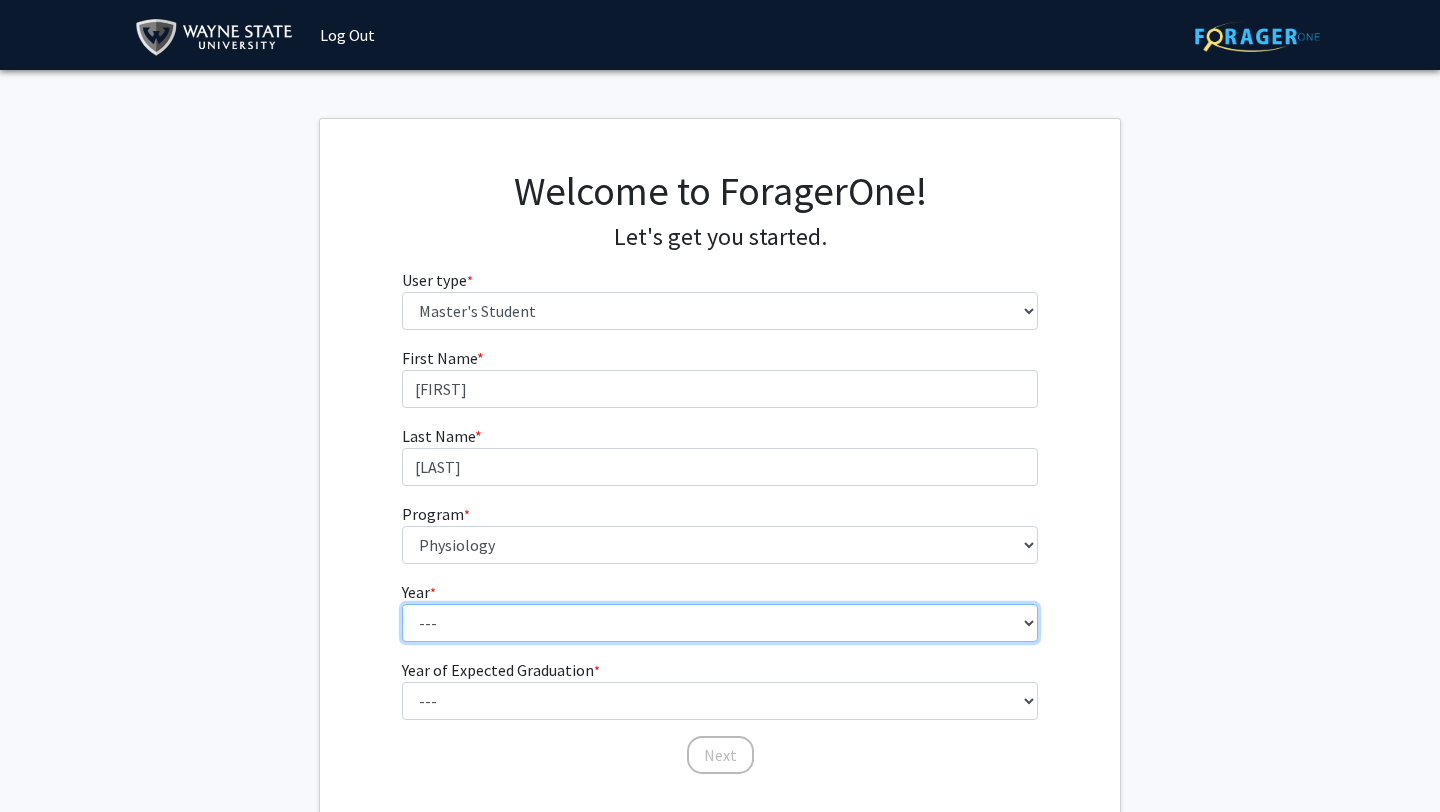 click on "---  First Year   Second Year" at bounding box center (720, 623) 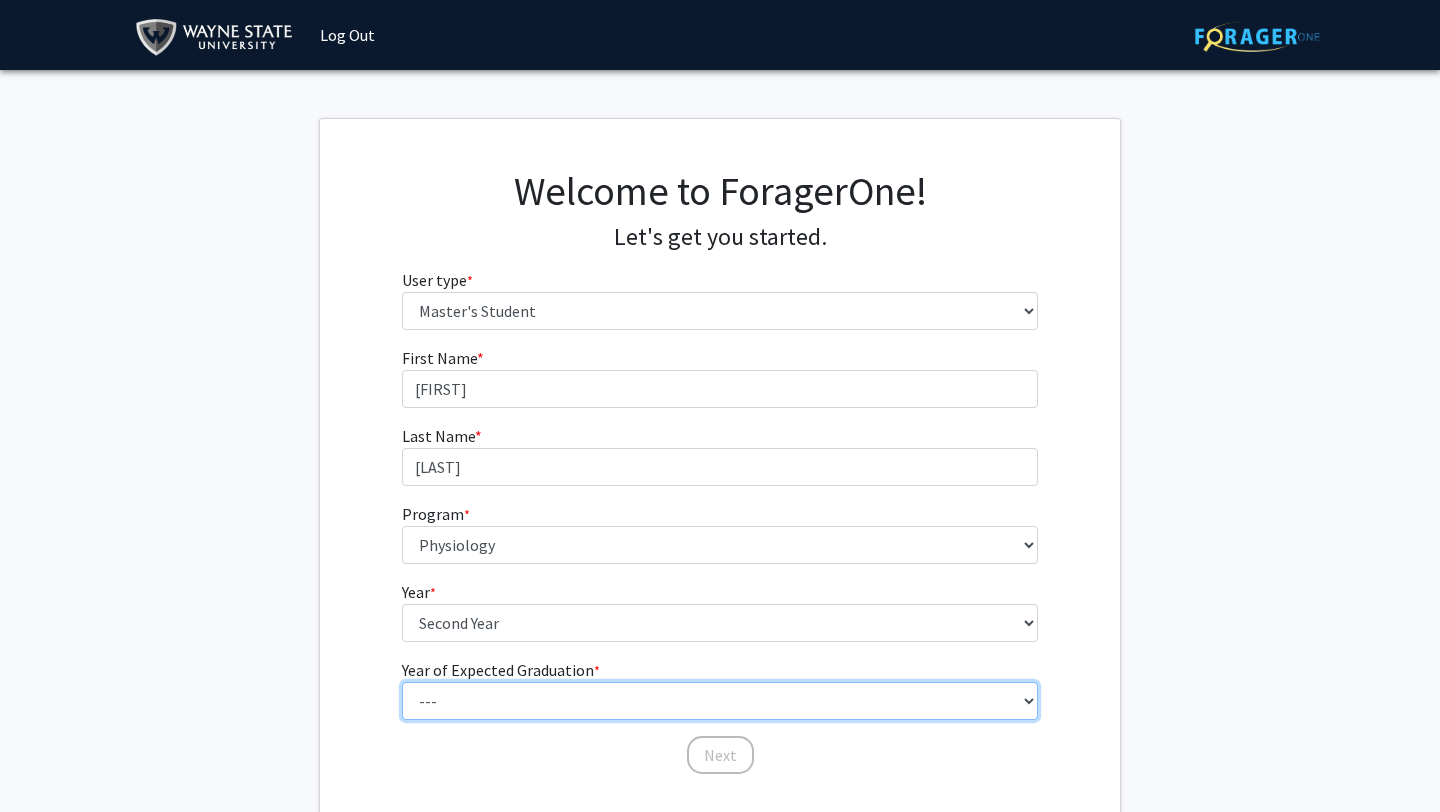 click on "---  2025   2026   2027   2028   2029   2030   2031   2032   2033   2034" at bounding box center [720, 701] 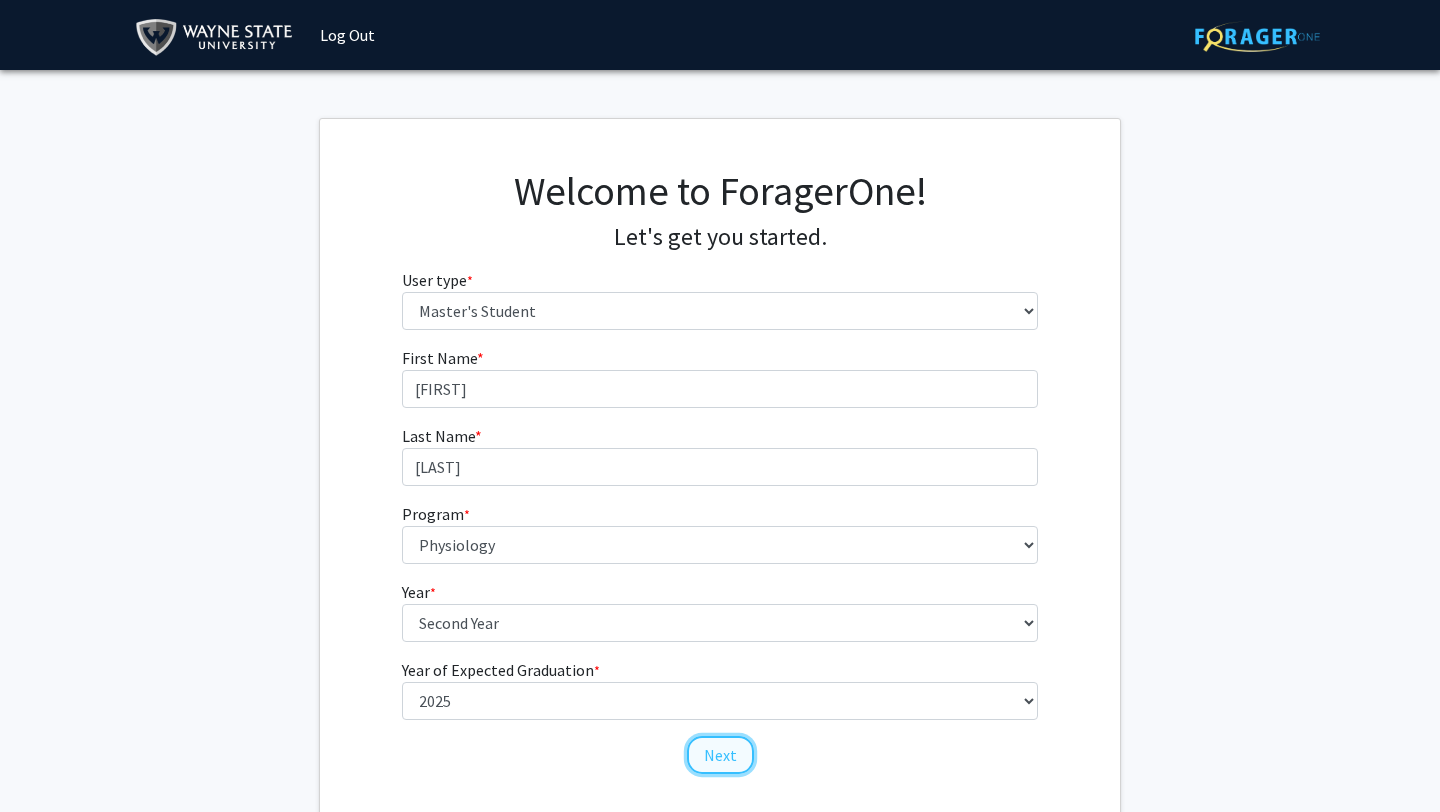 click on "Next" 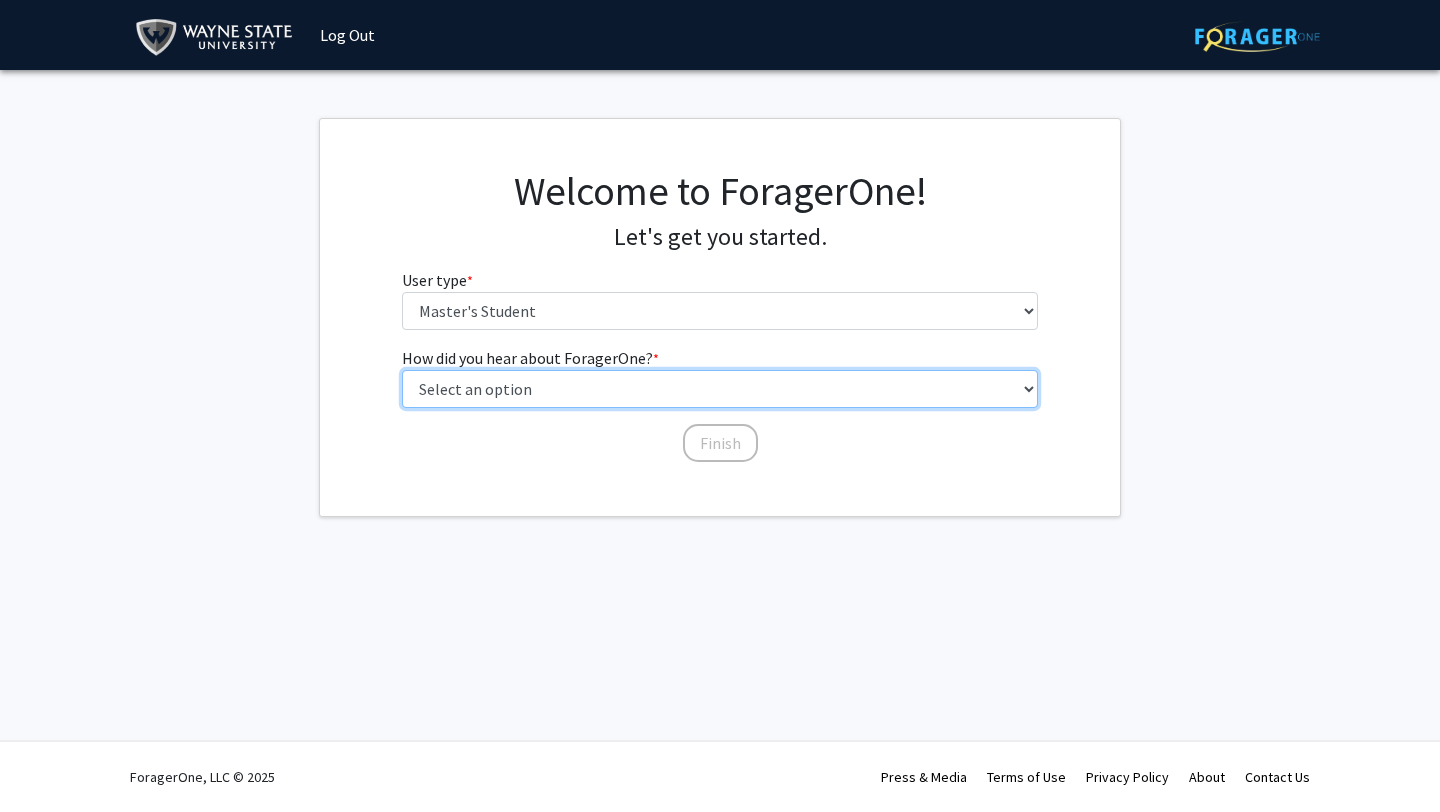 click on "Select an option  Peer/student recommendation   Faculty/staff recommendation   University website   University email or newsletter   Other" at bounding box center (720, 389) 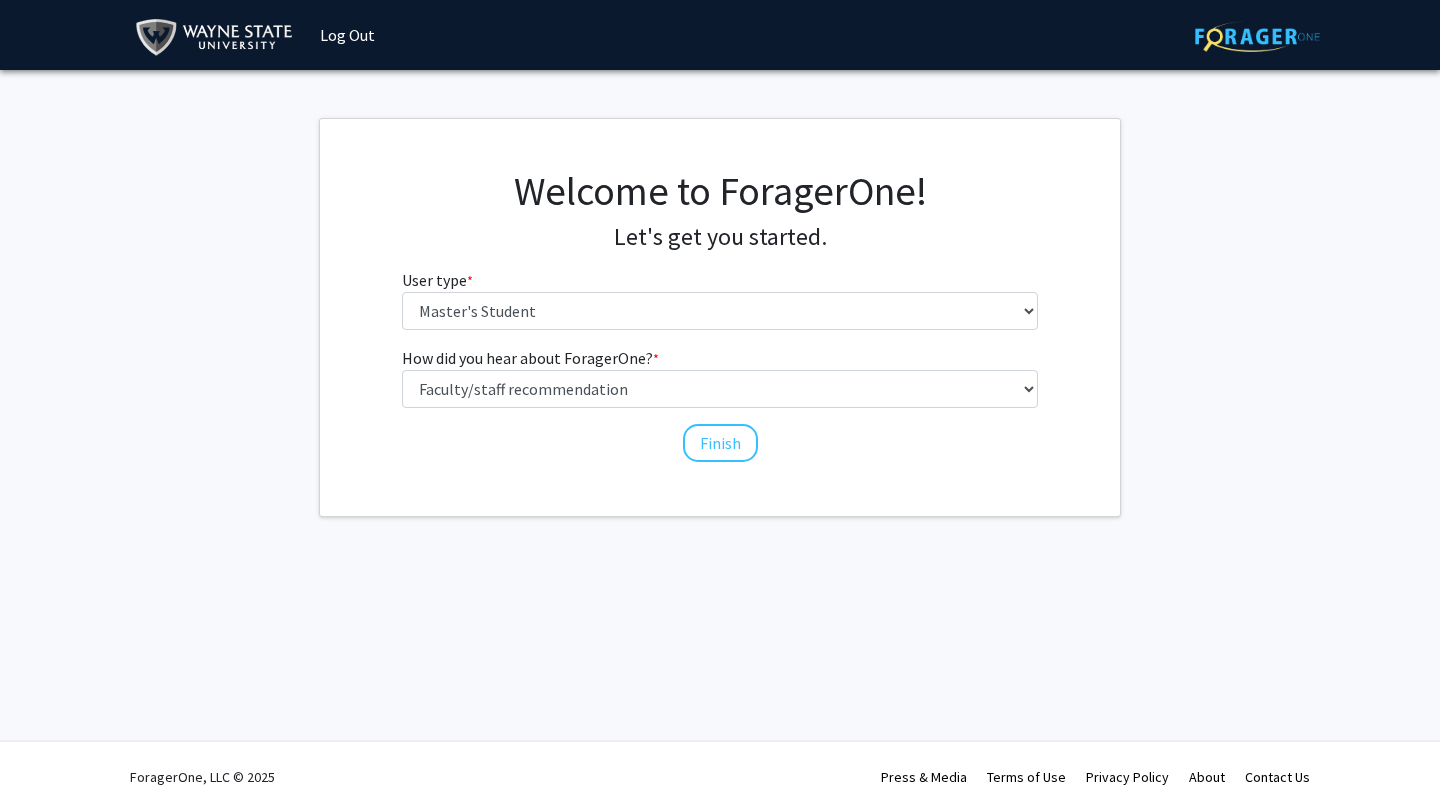 click on "Finish" 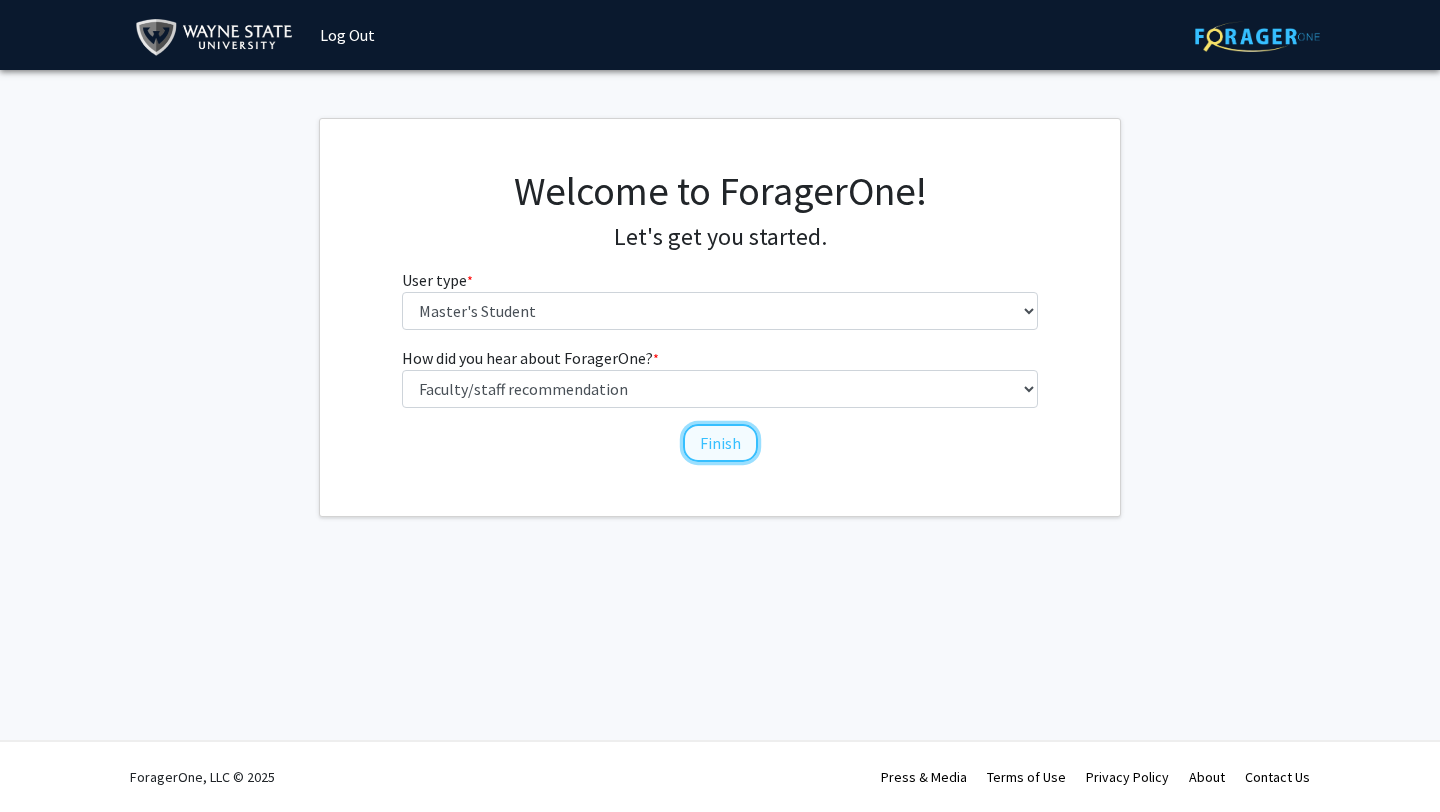 click on "Finish" 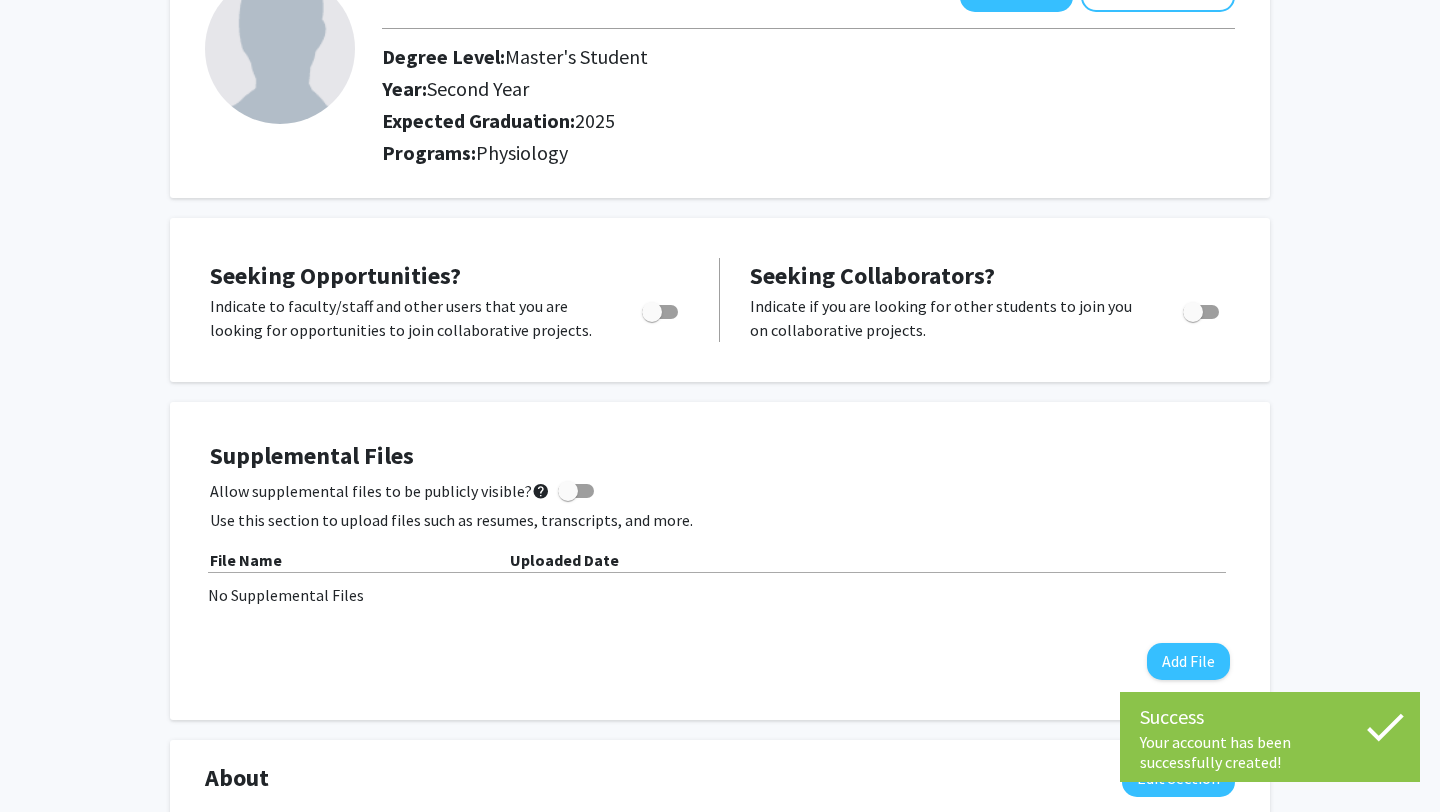 scroll, scrollTop: 140, scrollLeft: 0, axis: vertical 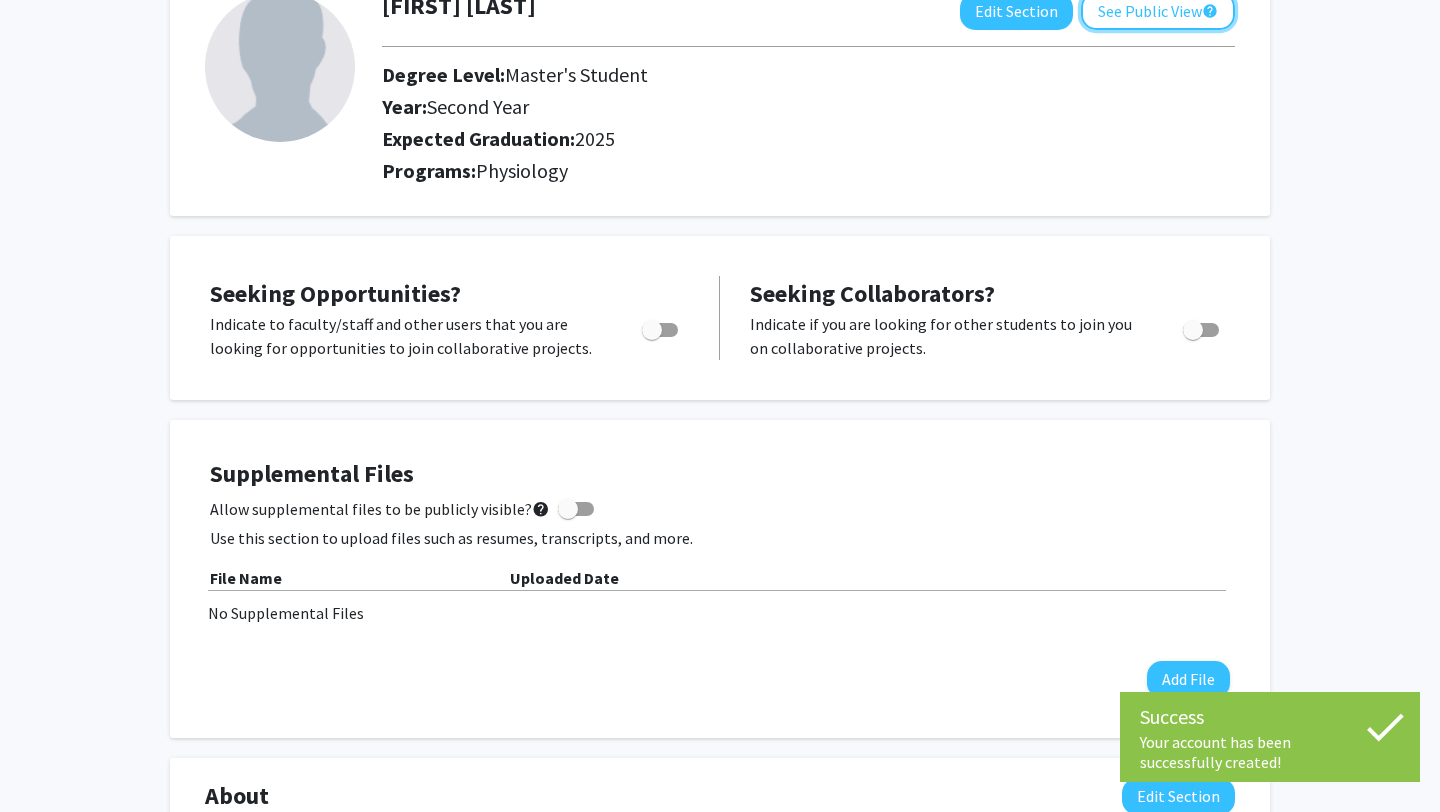 click on "See Public View  help" 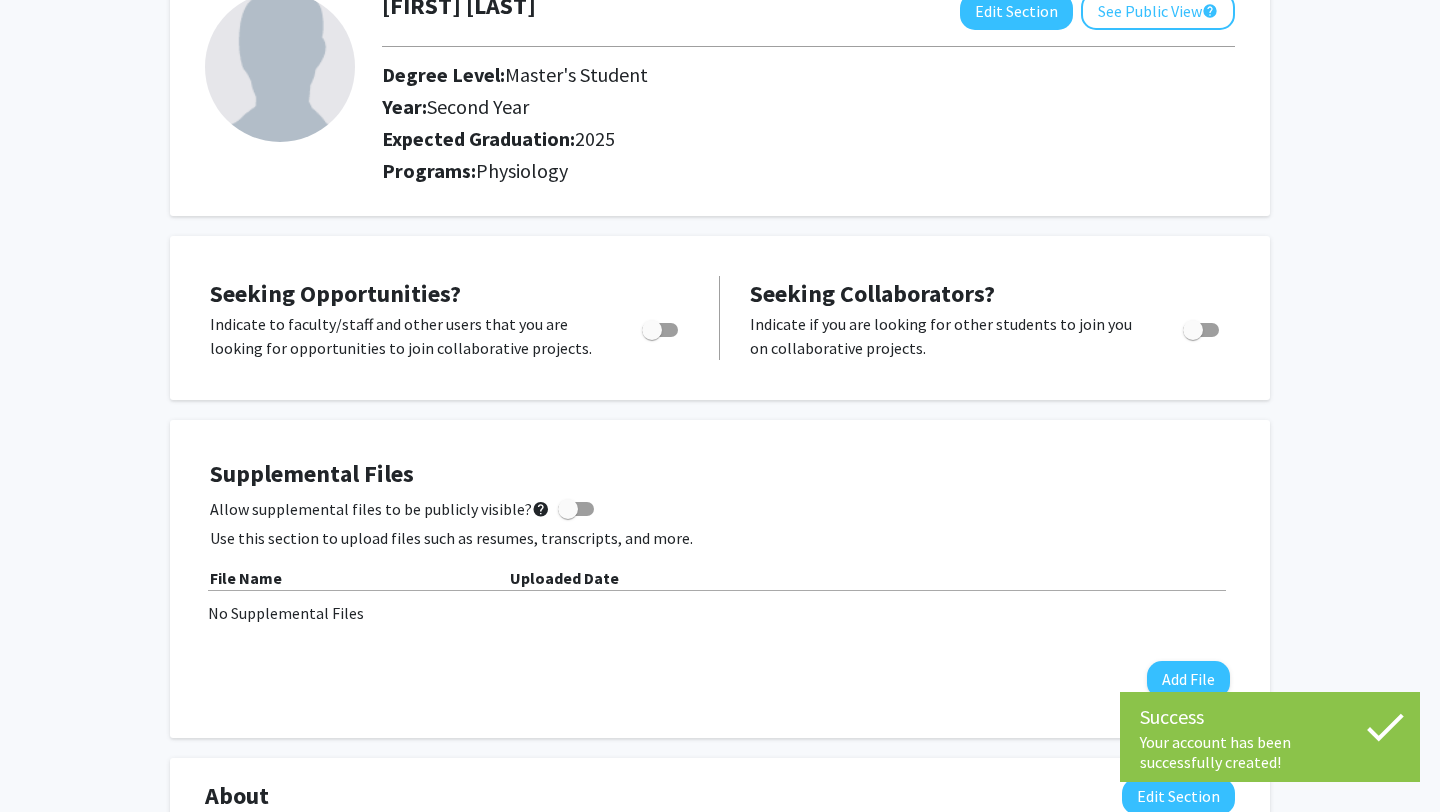 scroll, scrollTop: 0, scrollLeft: 0, axis: both 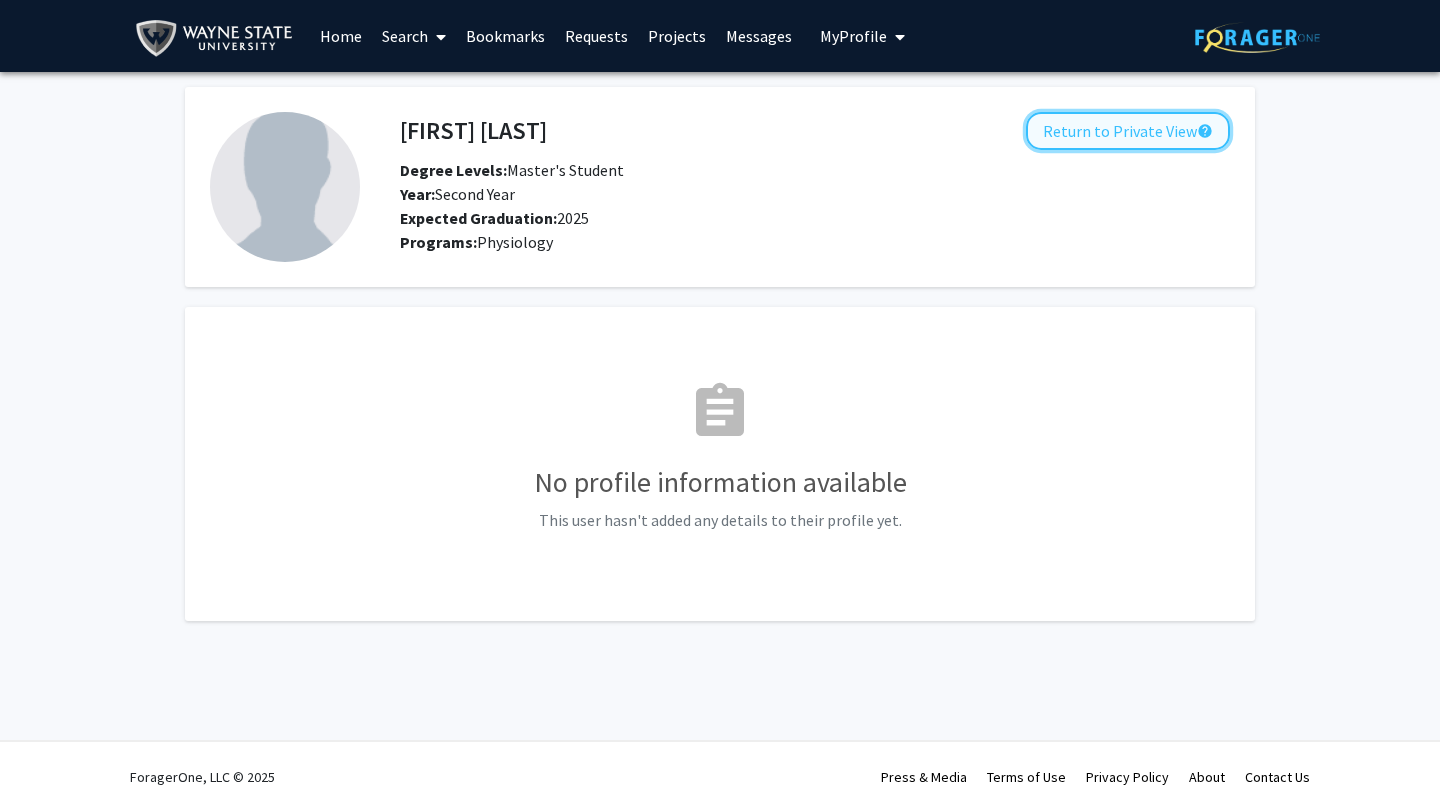 click on "Return to Private View  help" 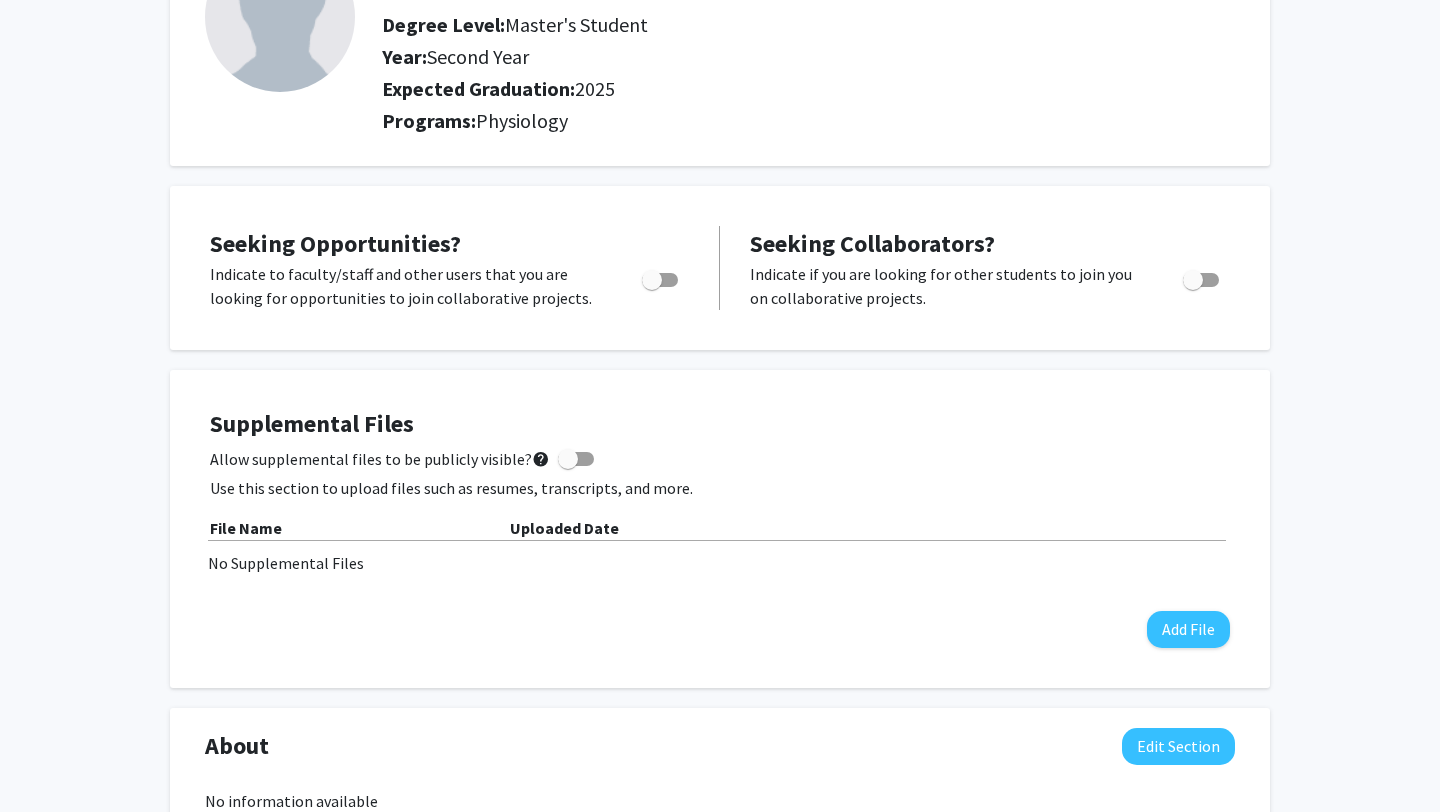 scroll, scrollTop: 0, scrollLeft: 0, axis: both 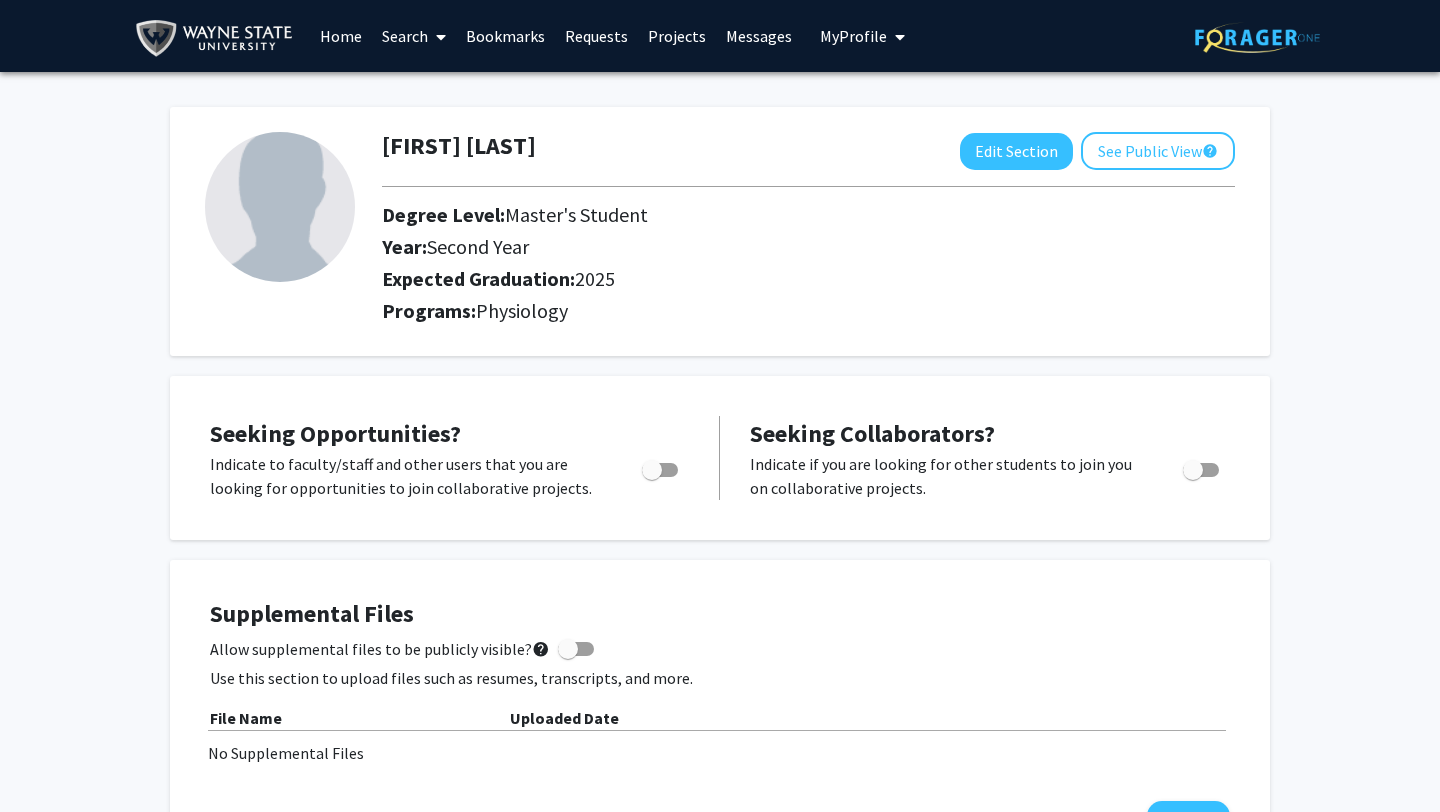 click on "Search" at bounding box center (414, 36) 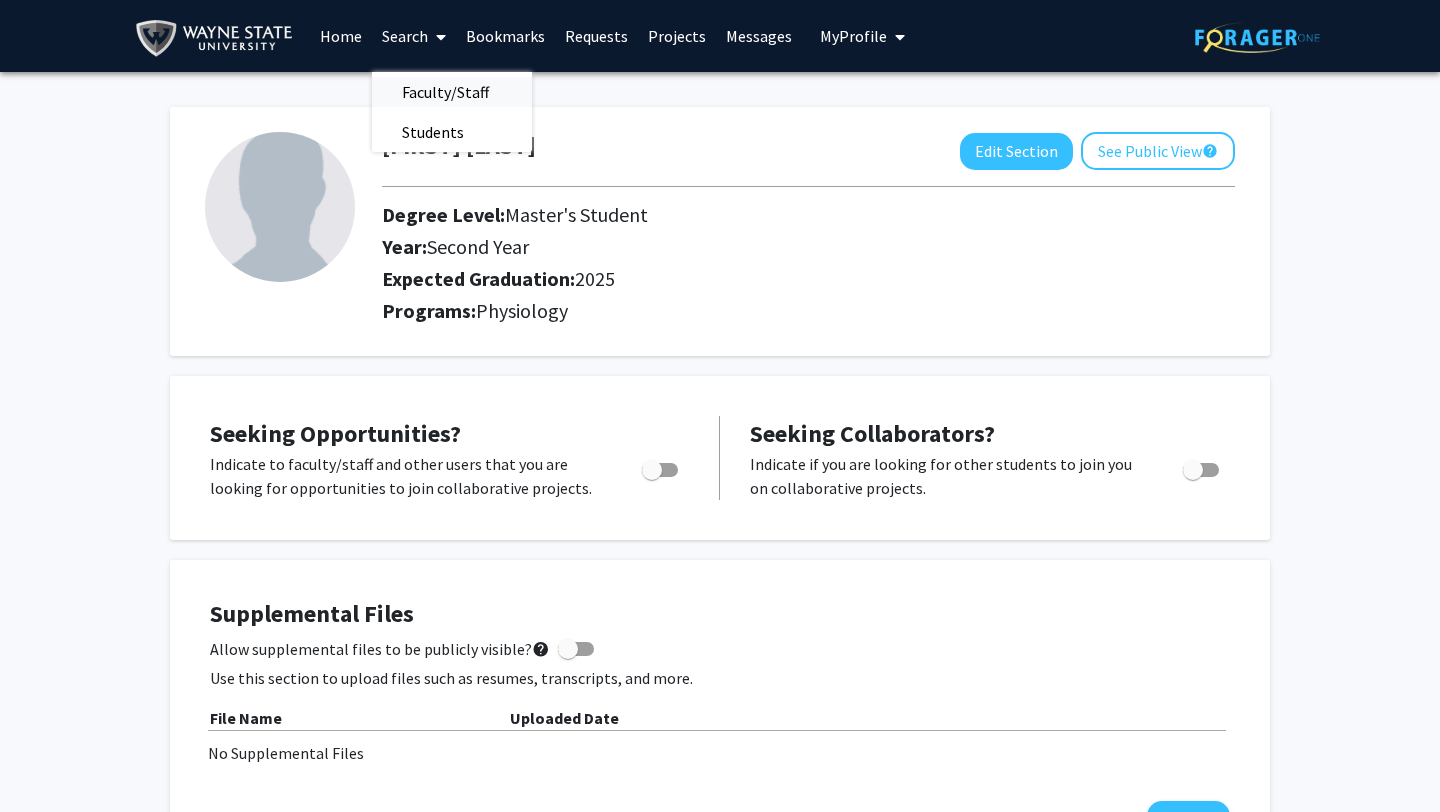 click on "Faculty/Staff" at bounding box center (445, 92) 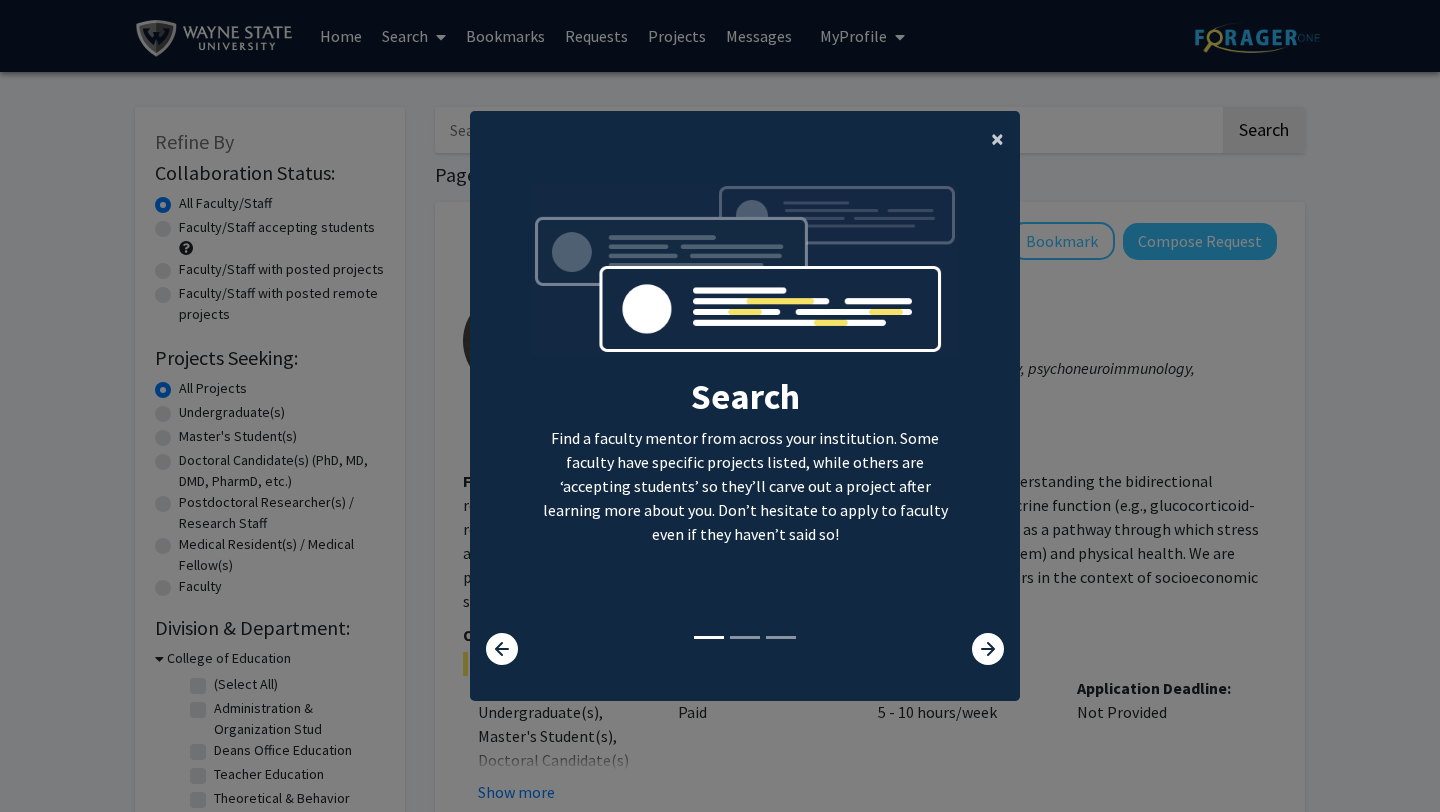 click on "×" 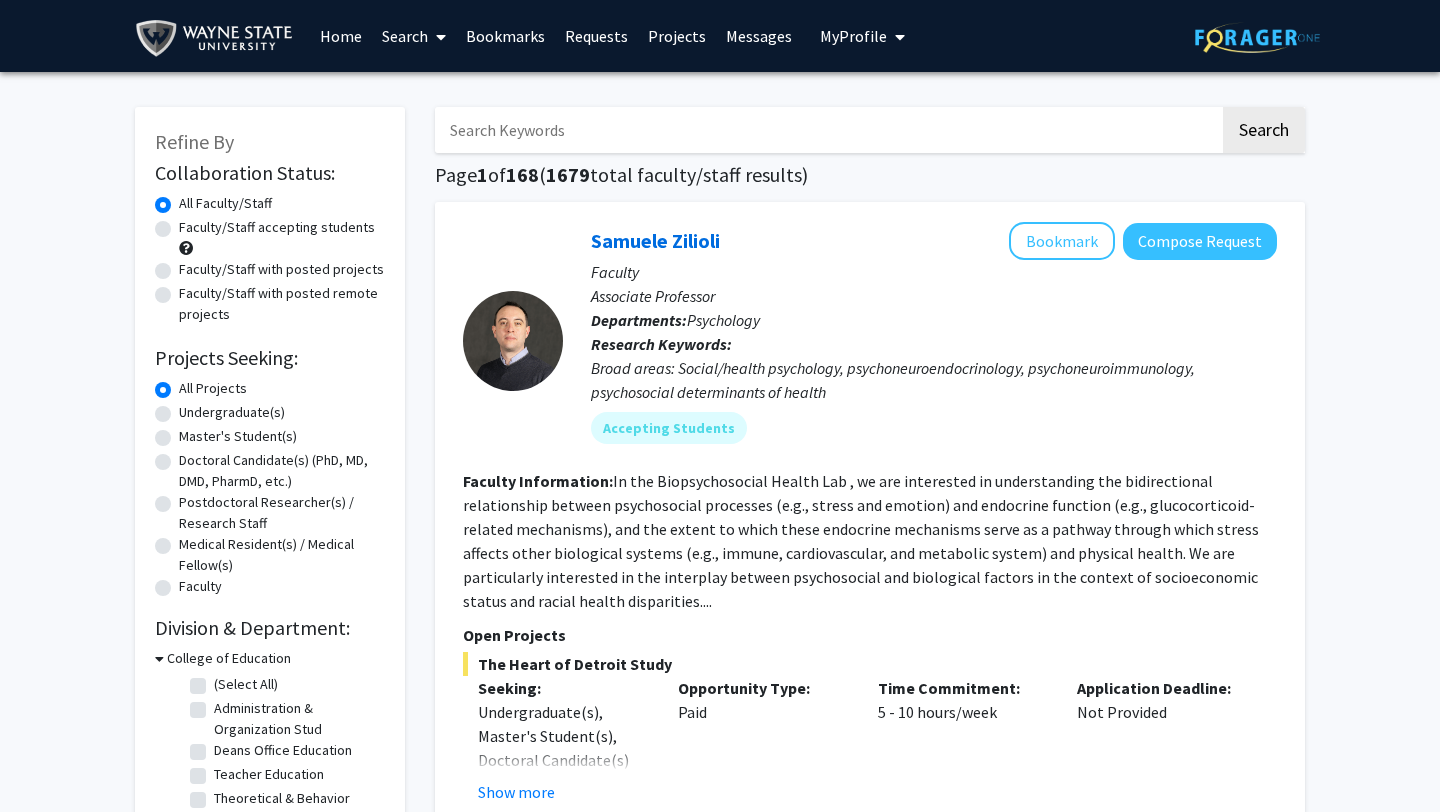 click at bounding box center [827, 130] 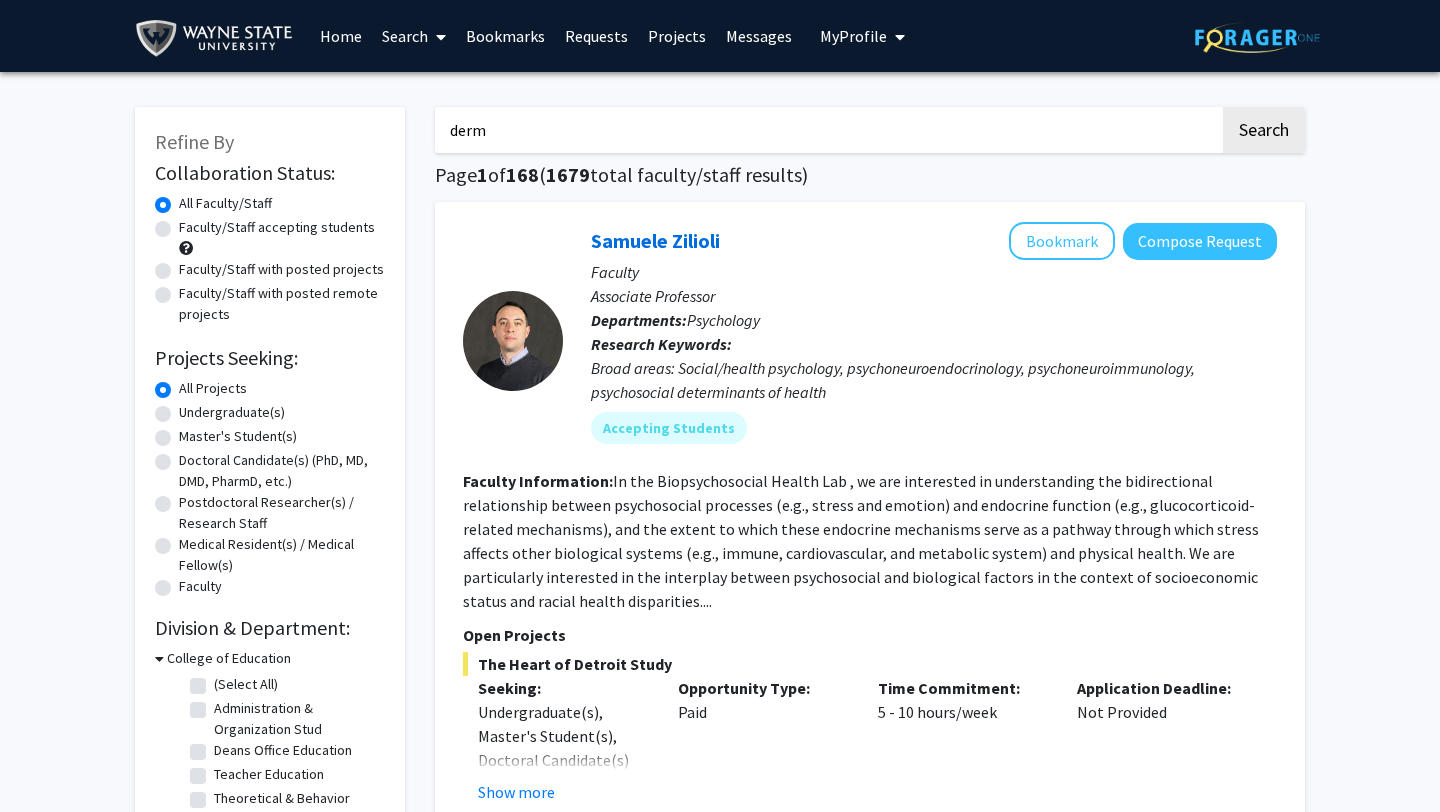type on "derm" 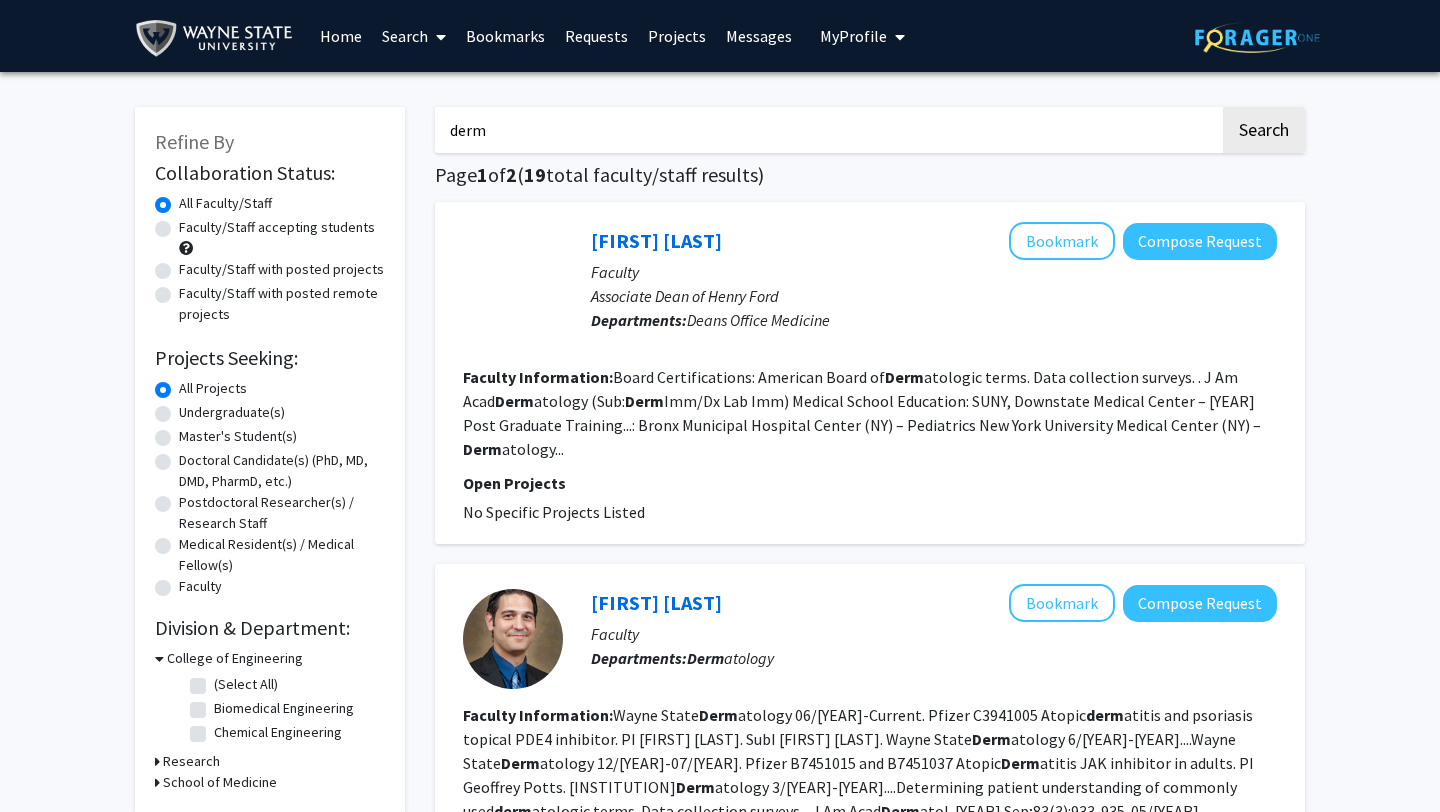 click on "Undergraduate(s)" 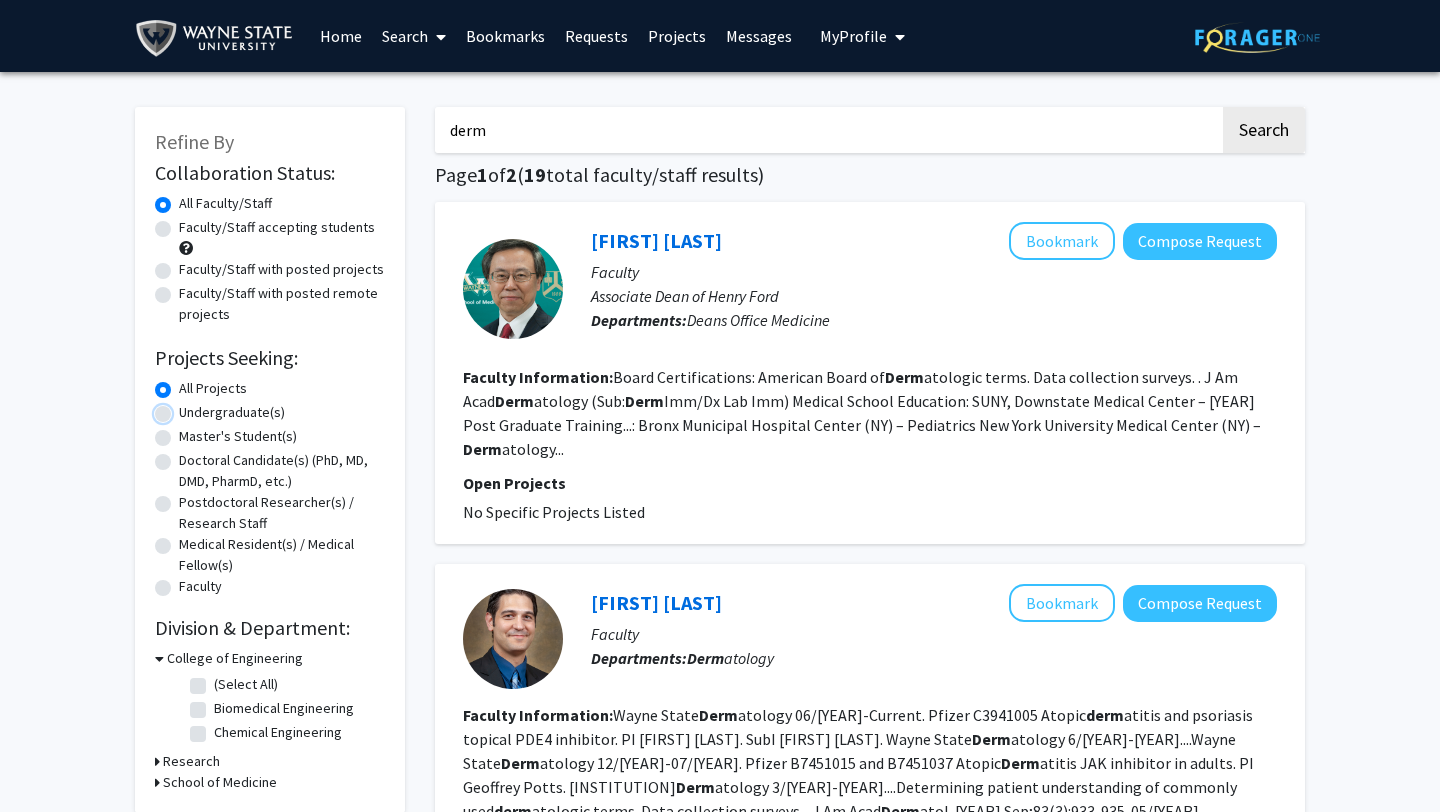 click on "Undergraduate(s)" at bounding box center (185, 408) 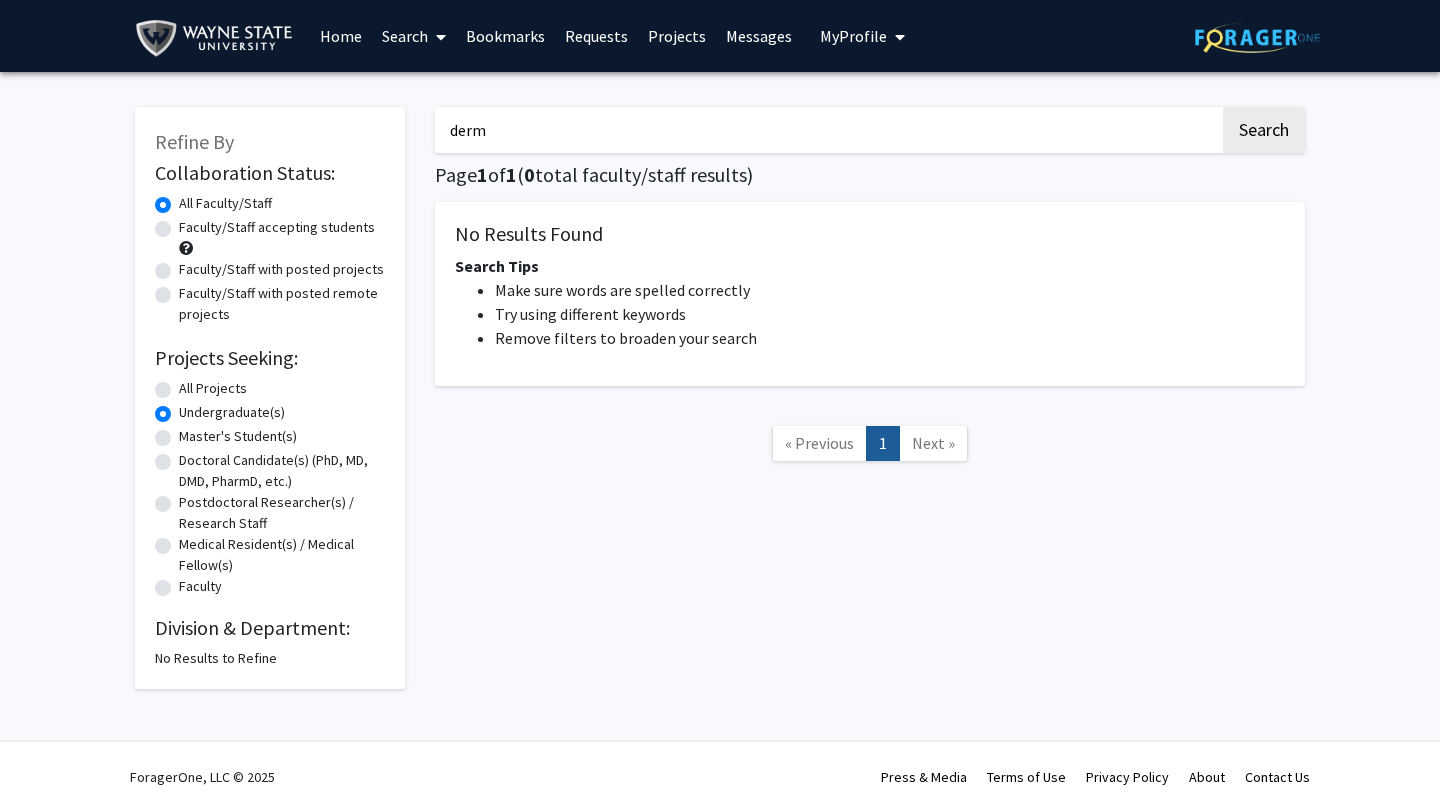 click on "derm" at bounding box center [827, 130] 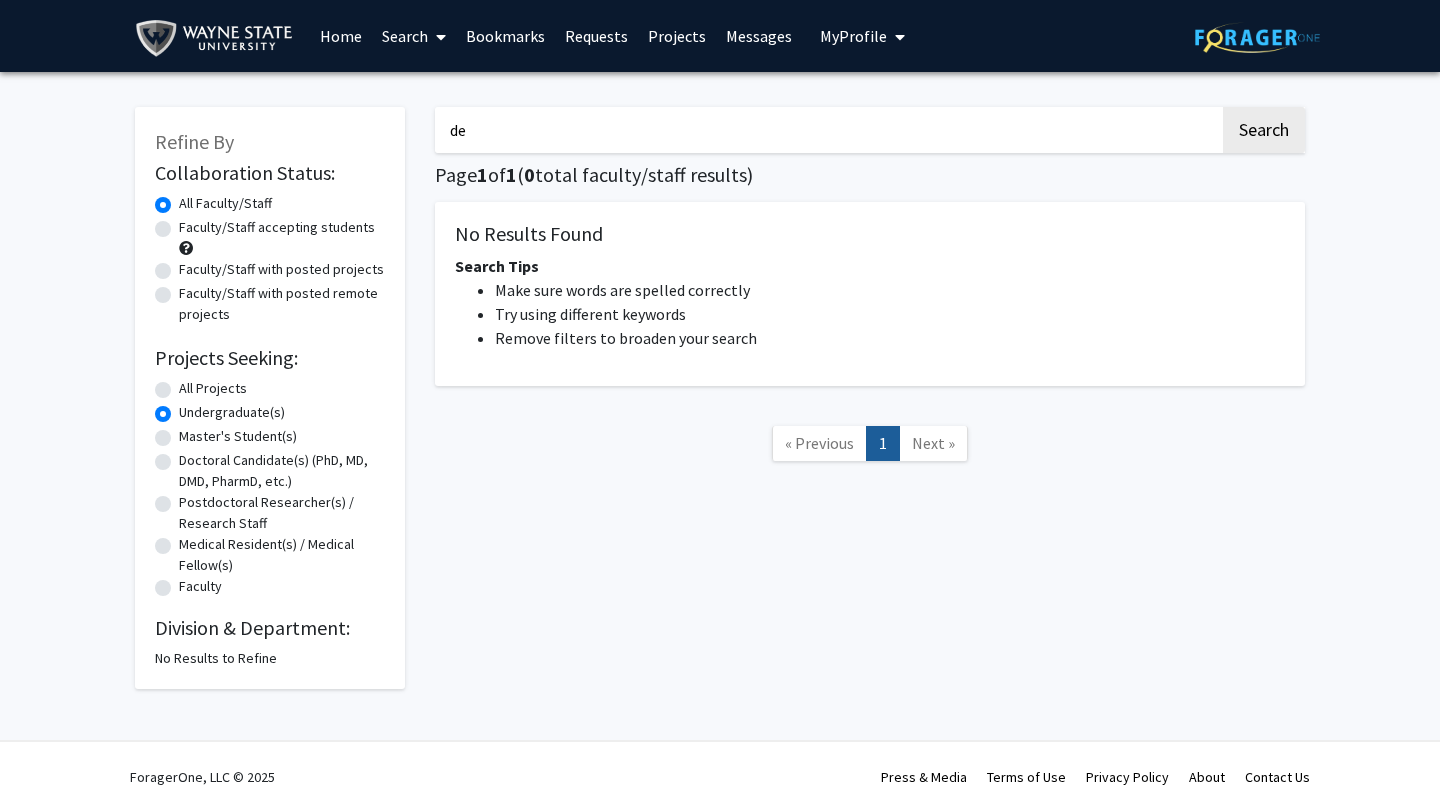 type on "d" 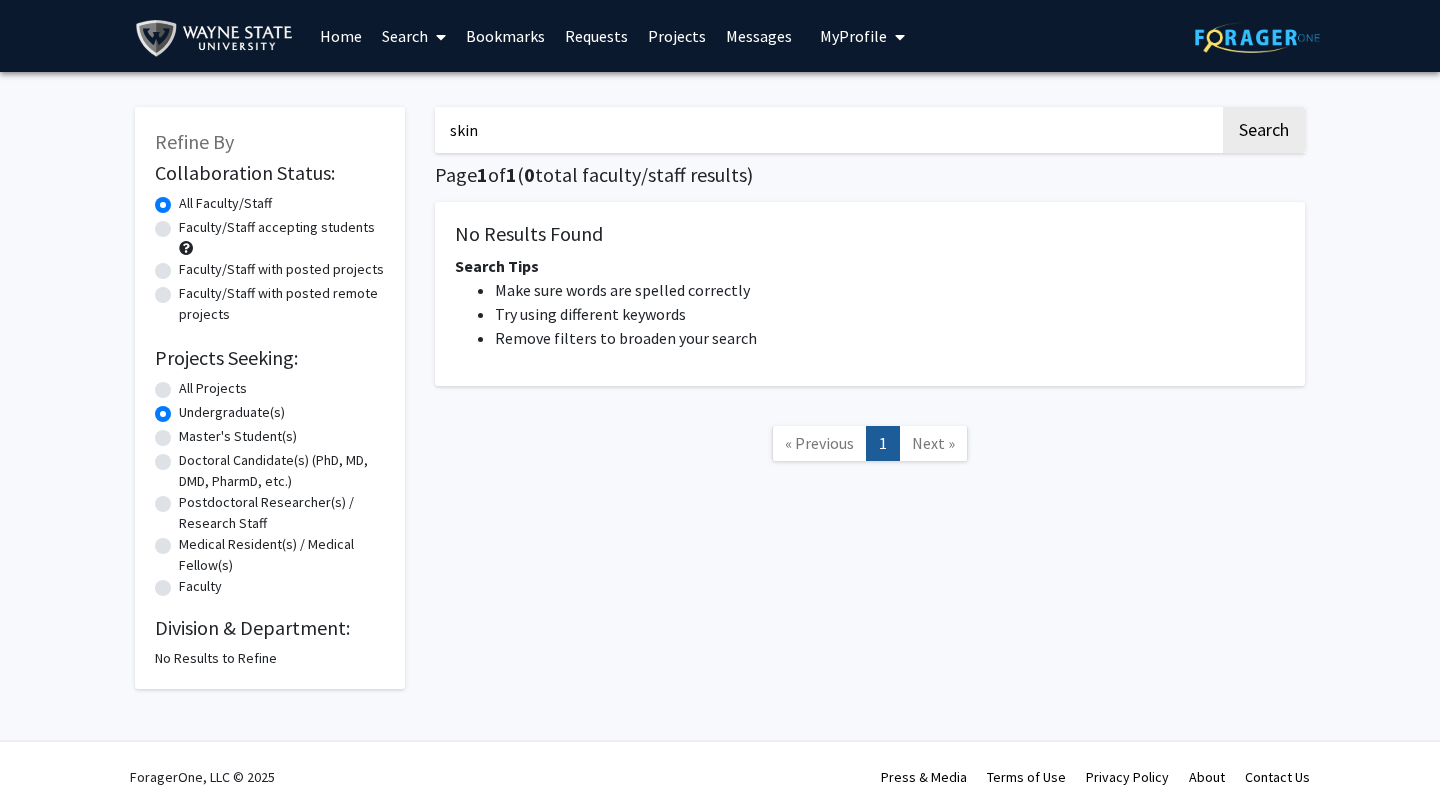 type on "skin" 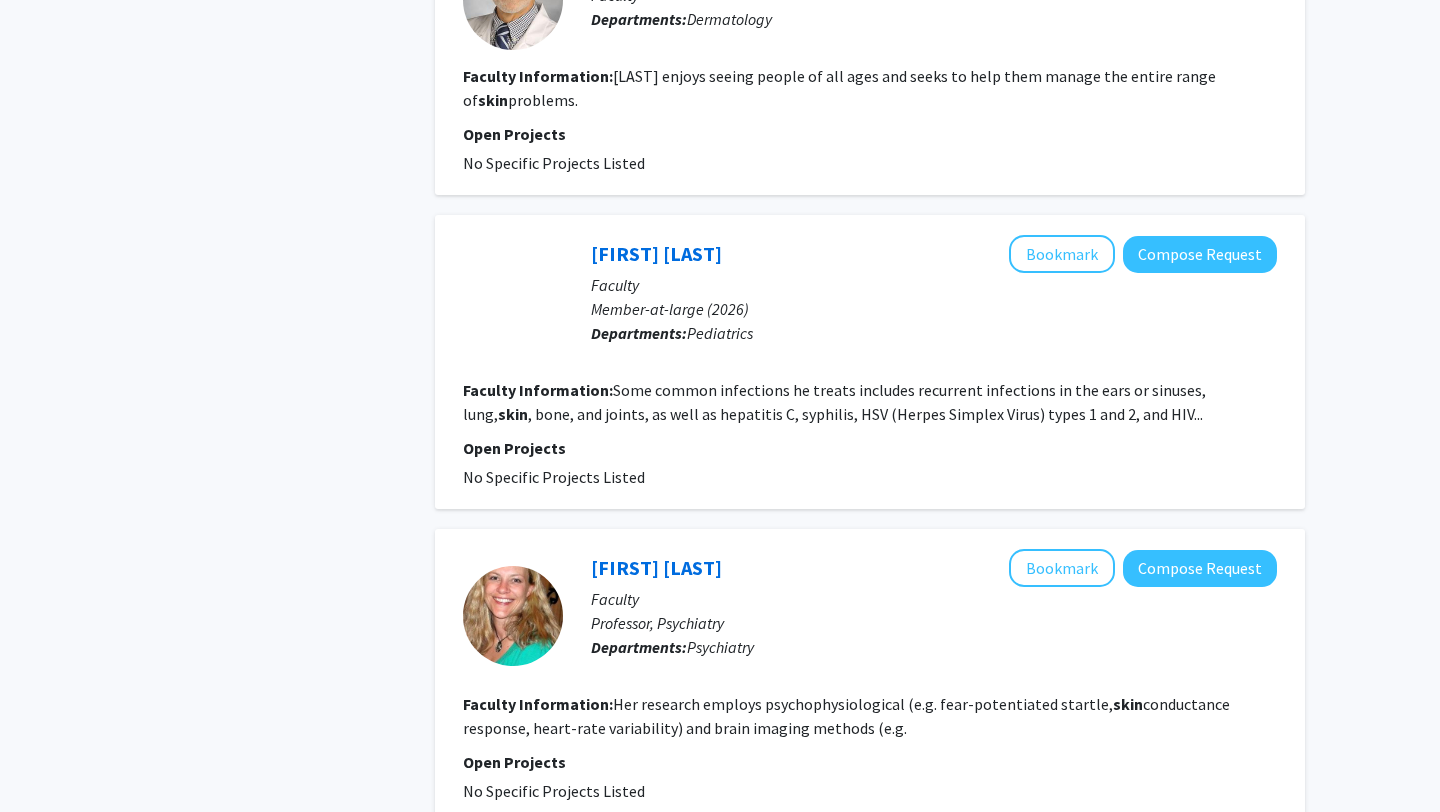 scroll, scrollTop: 0, scrollLeft: 0, axis: both 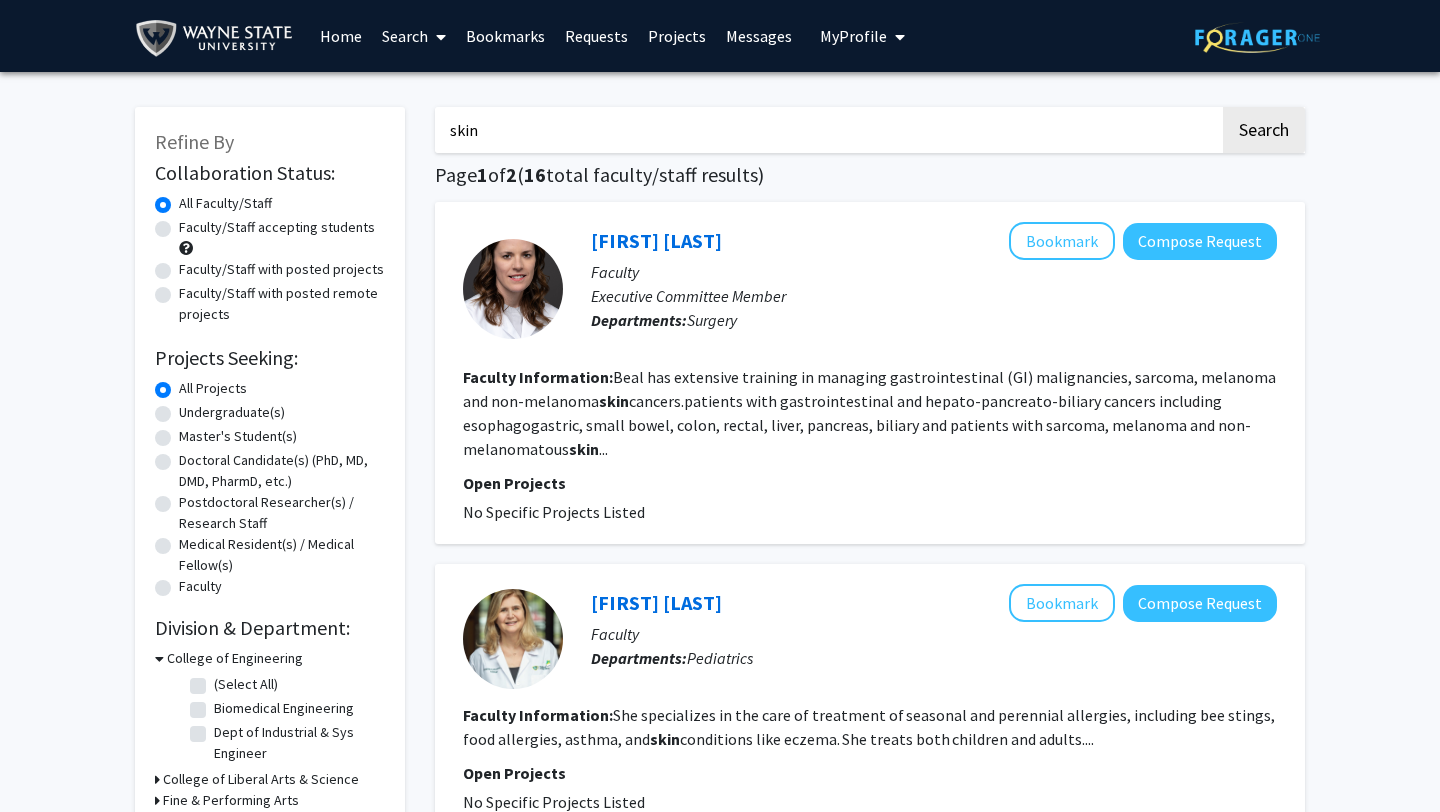 click on "Faculty/Staff accepting students" 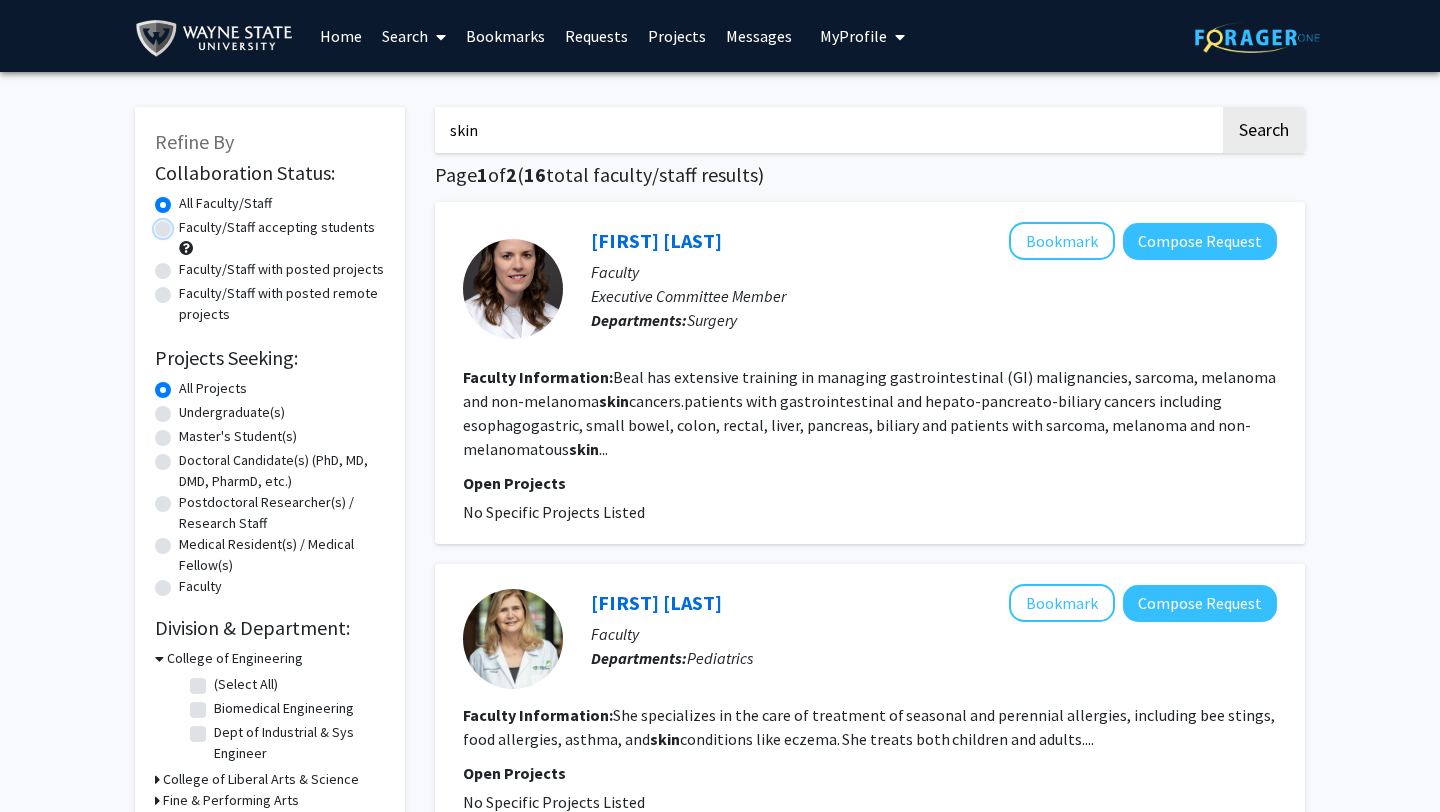 click on "Faculty/Staff accepting students" at bounding box center (185, 223) 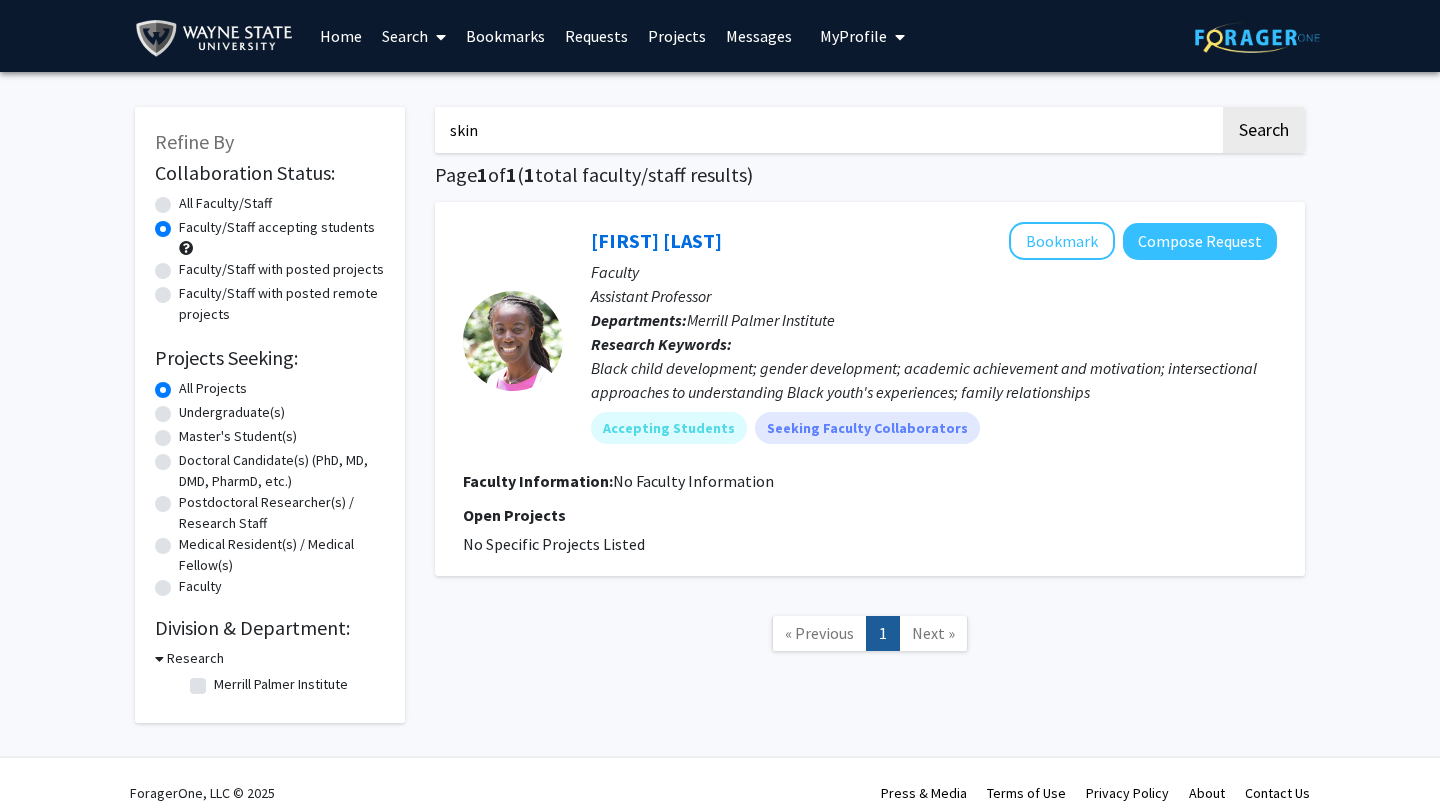 click on "Faculty/Staff with posted projects" 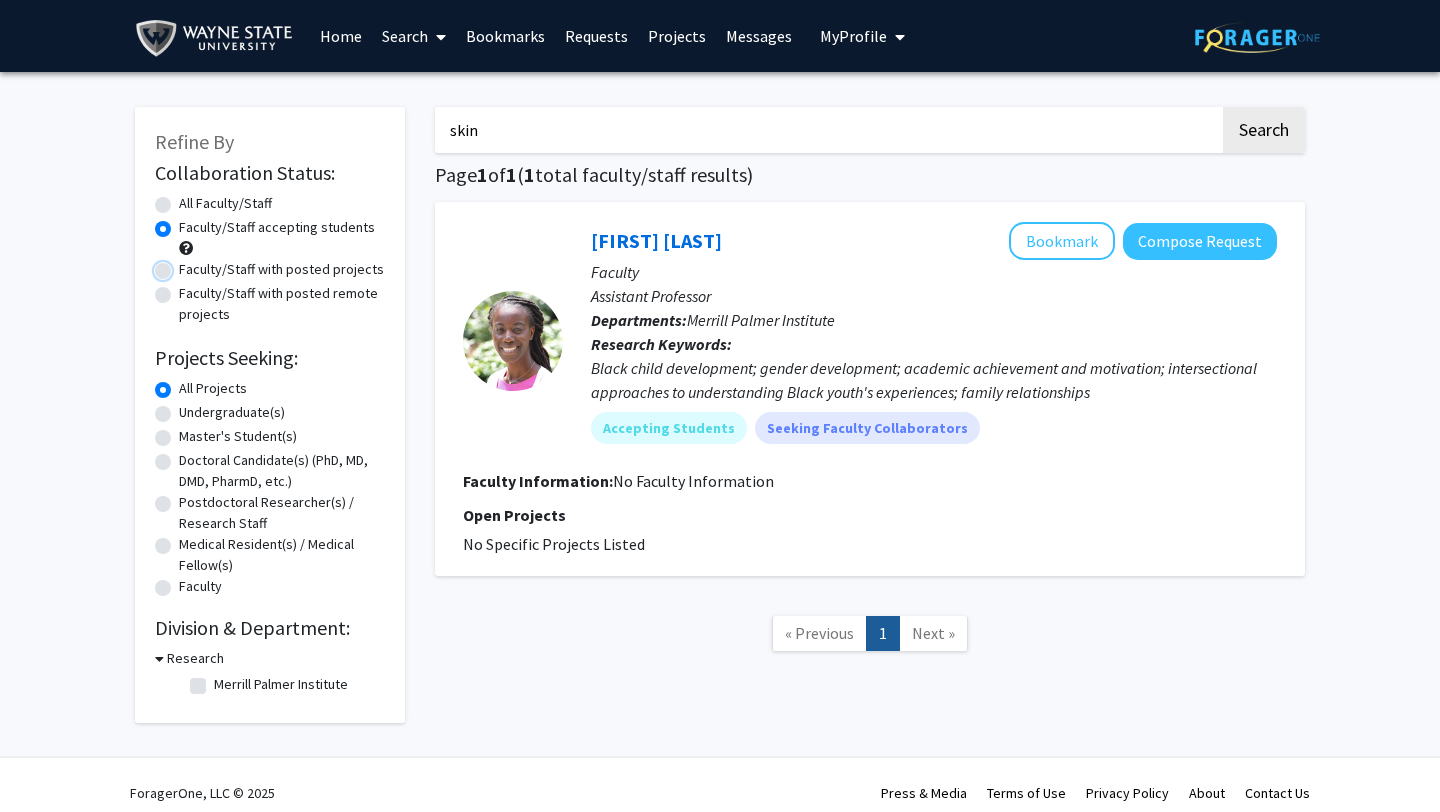 click on "Faculty/Staff with posted projects" at bounding box center (185, 265) 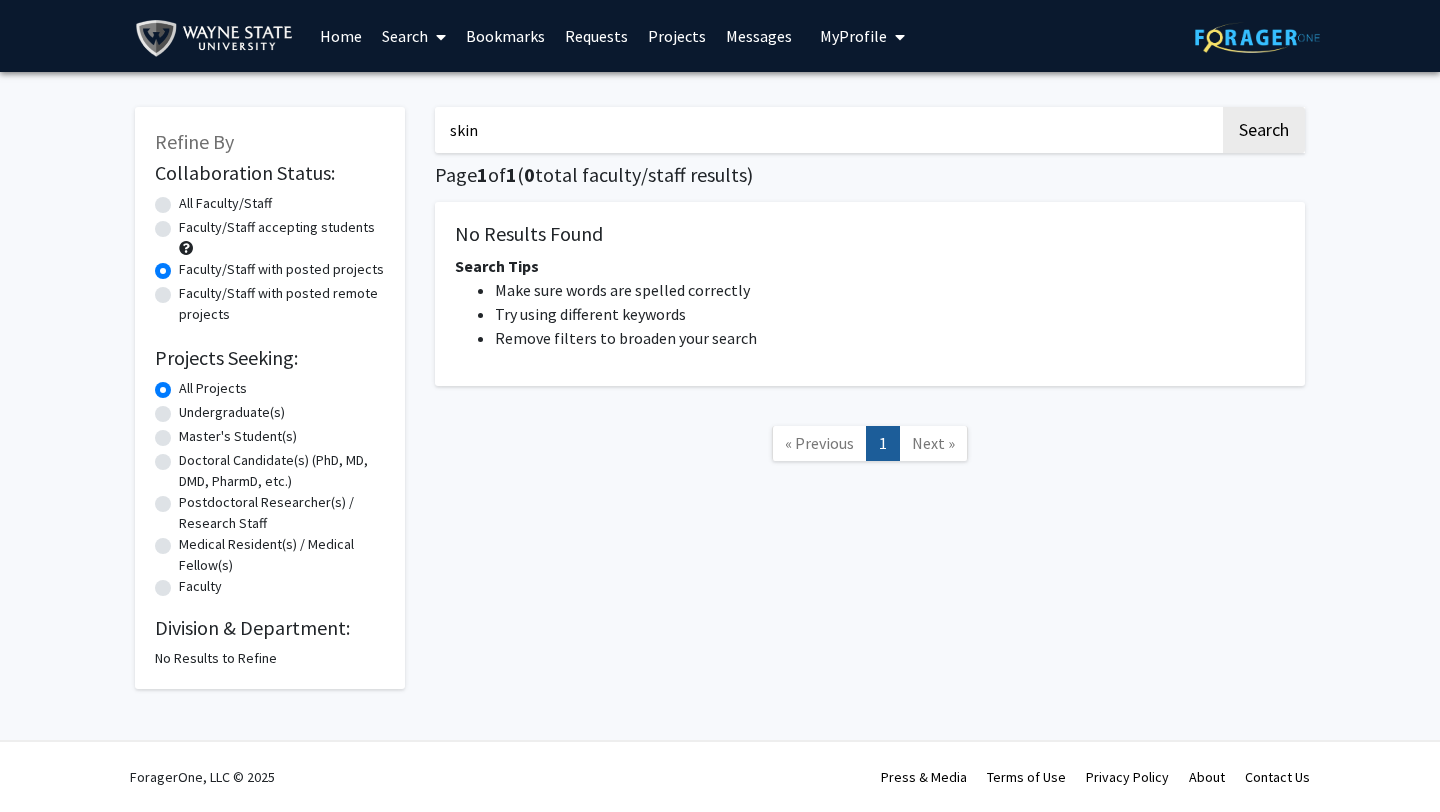 click on "Faculty/Staff with posted remote projects" 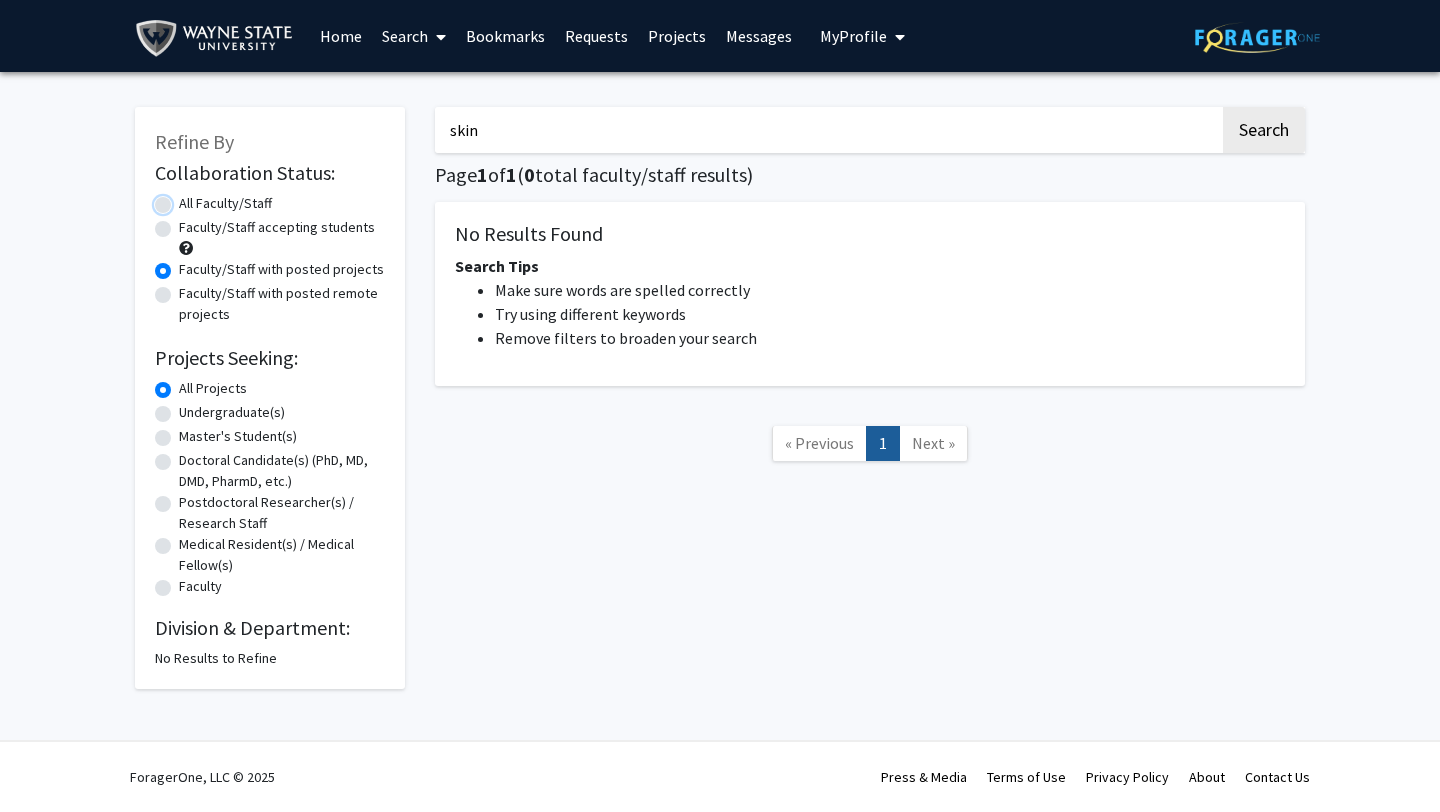 click on "All Faculty/Staff" at bounding box center (185, 199) 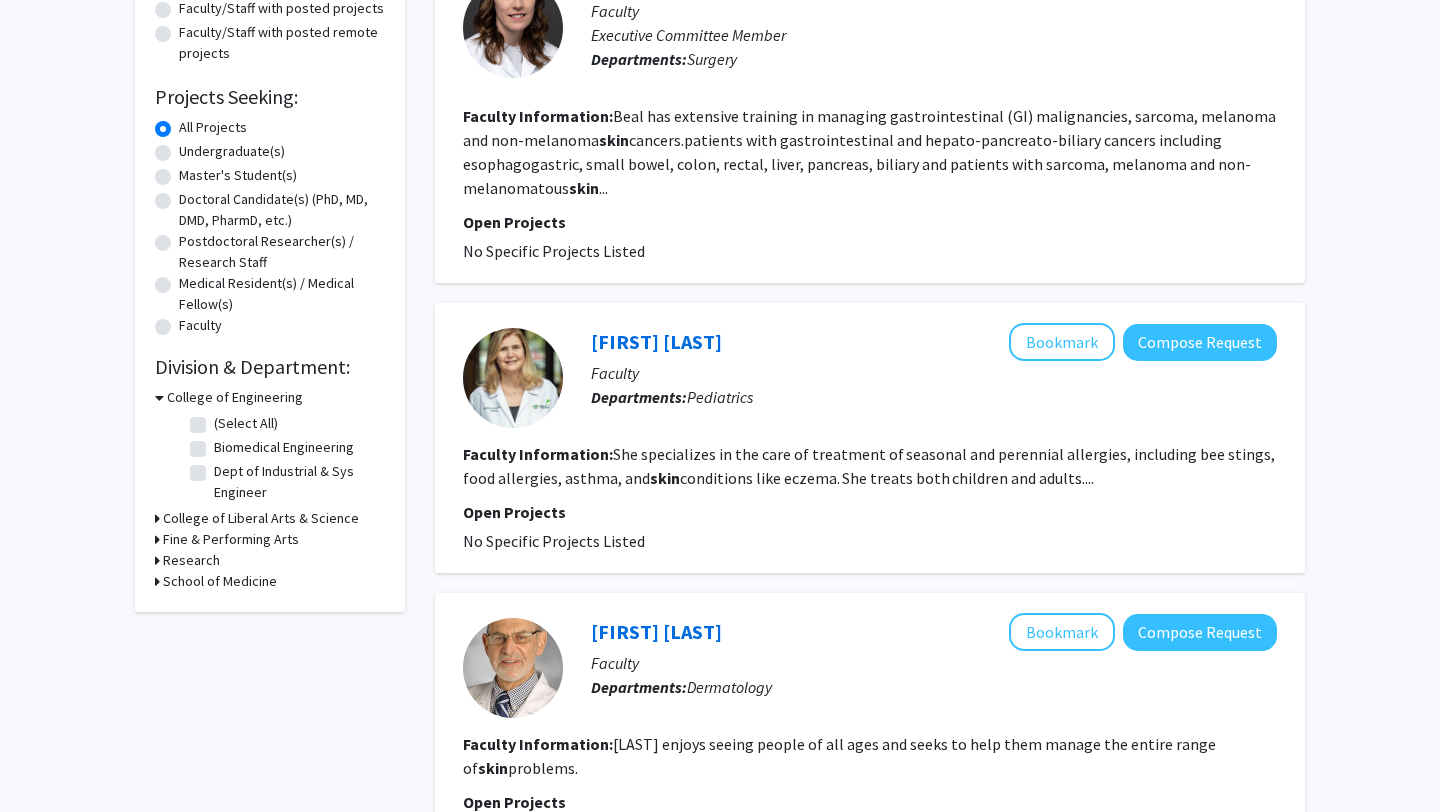 scroll, scrollTop: 265, scrollLeft: 0, axis: vertical 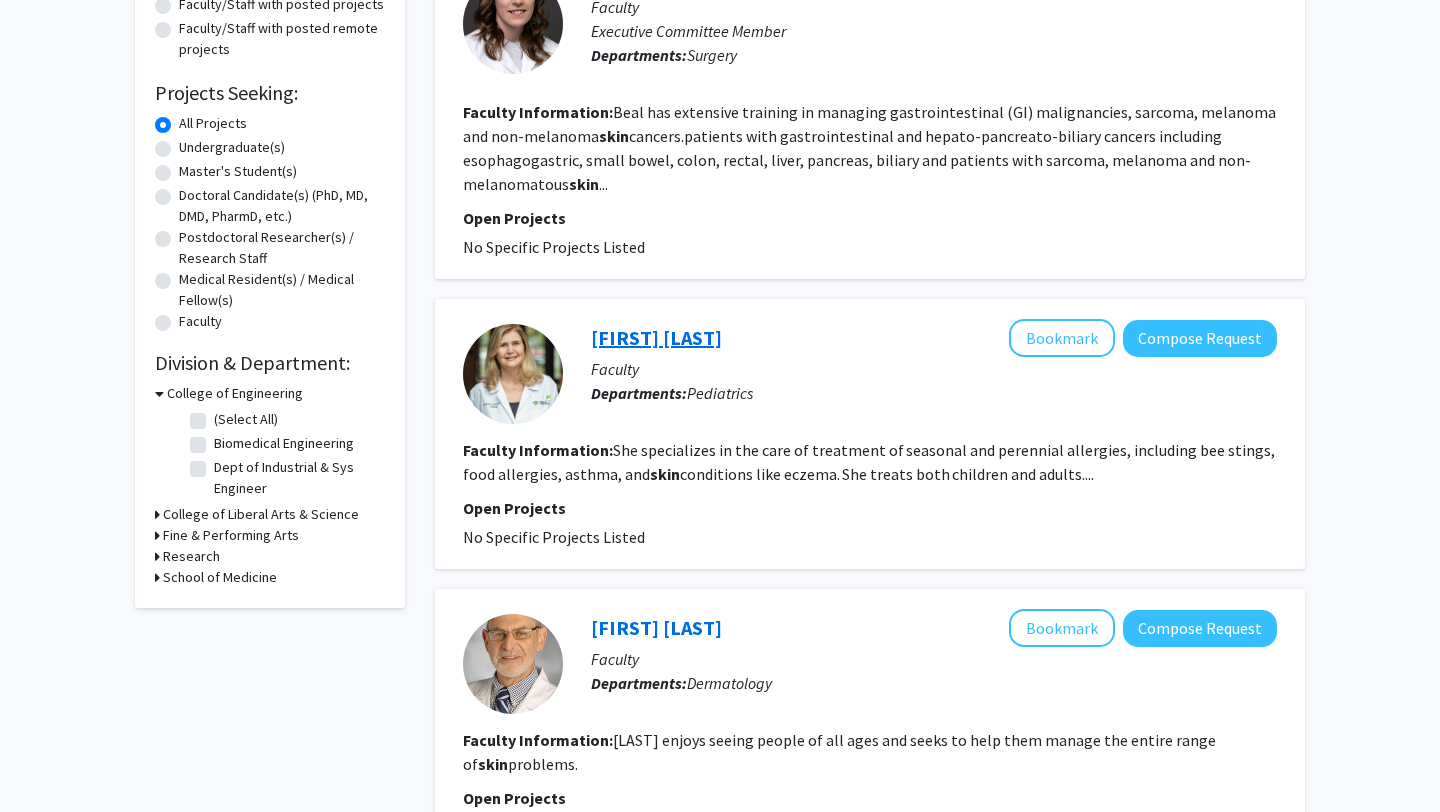 click on "[FIRST] [LAST]" 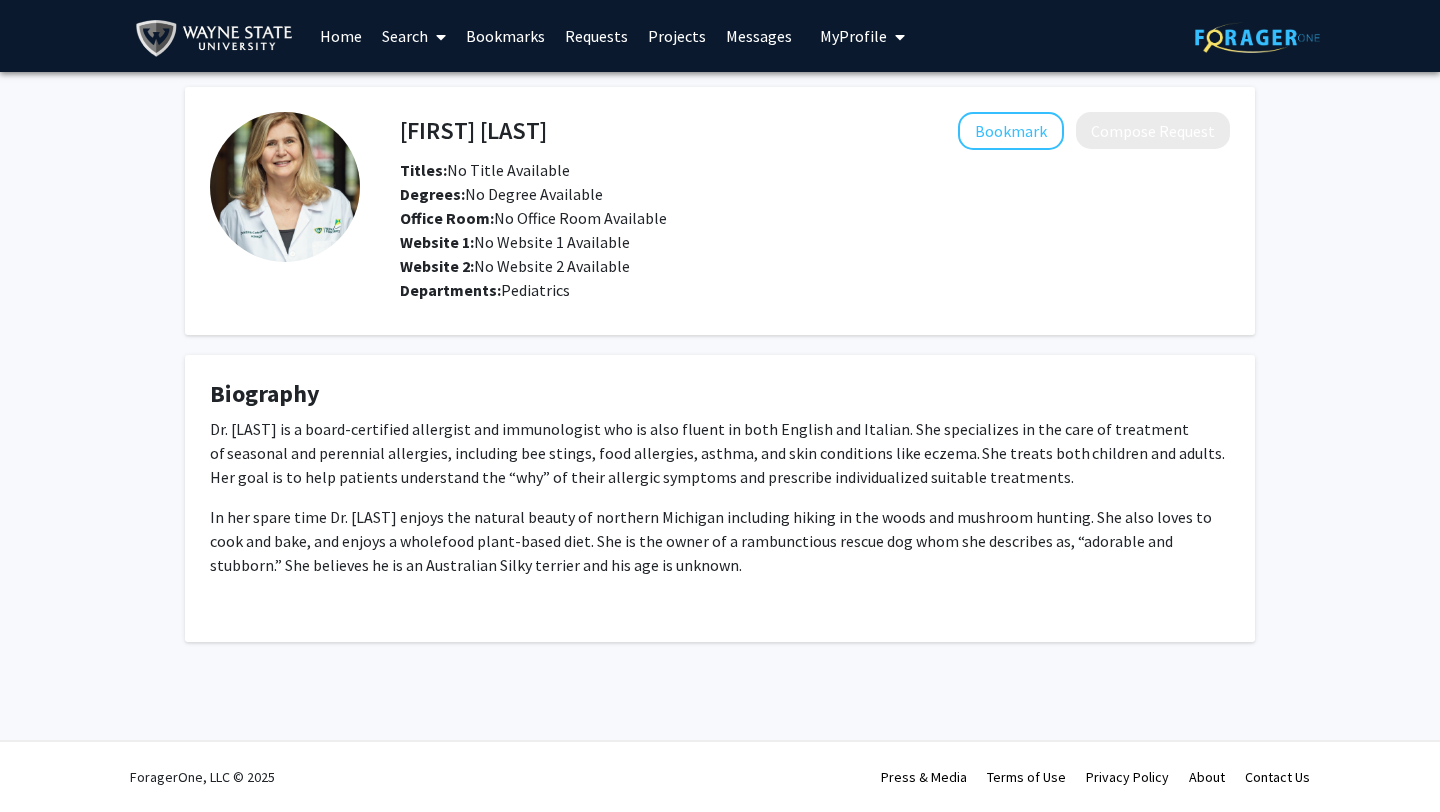 drag, startPoint x: 605, startPoint y: 141, endPoint x: 387, endPoint y: 132, distance: 218.1857 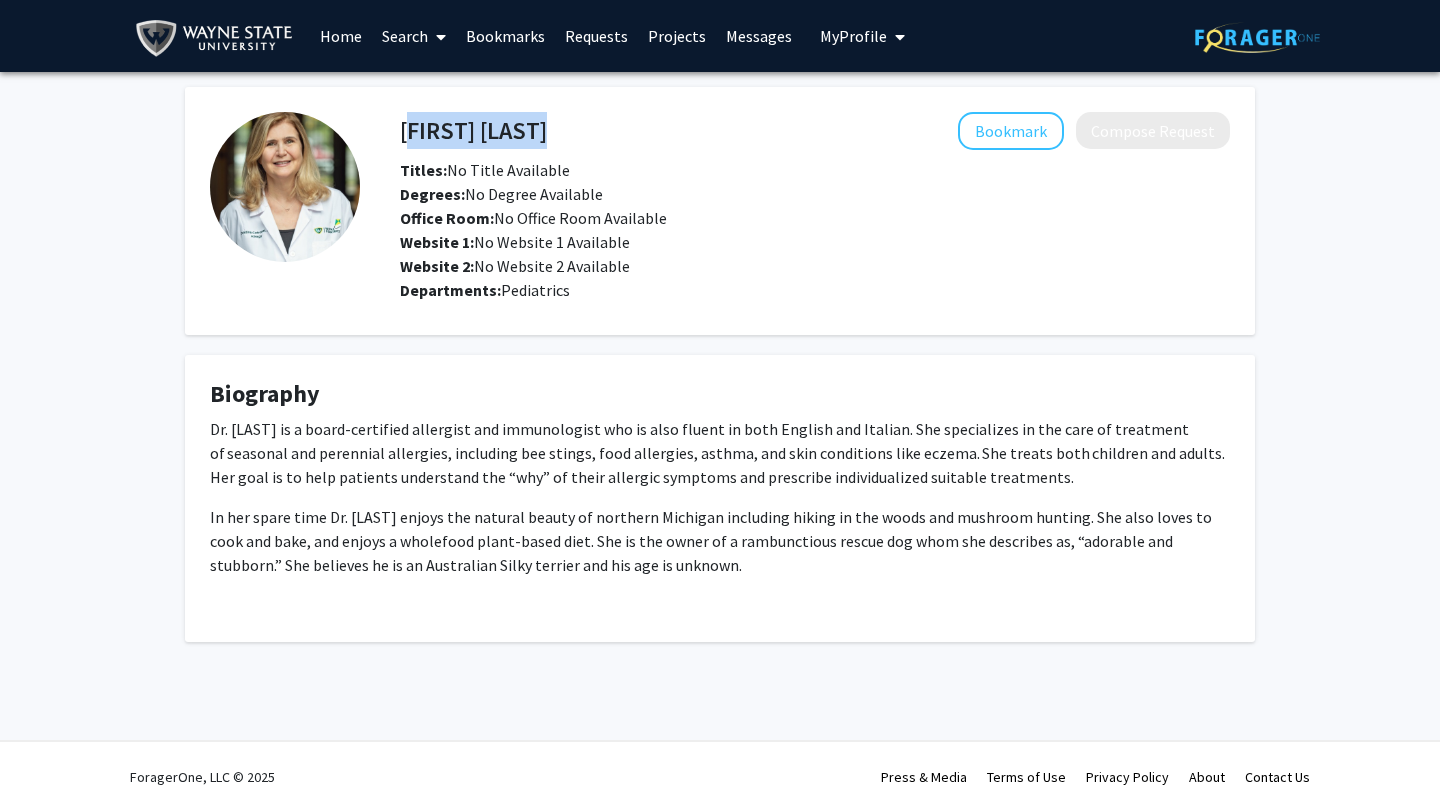drag, startPoint x: 393, startPoint y: 129, endPoint x: 404, endPoint y: 129, distance: 11 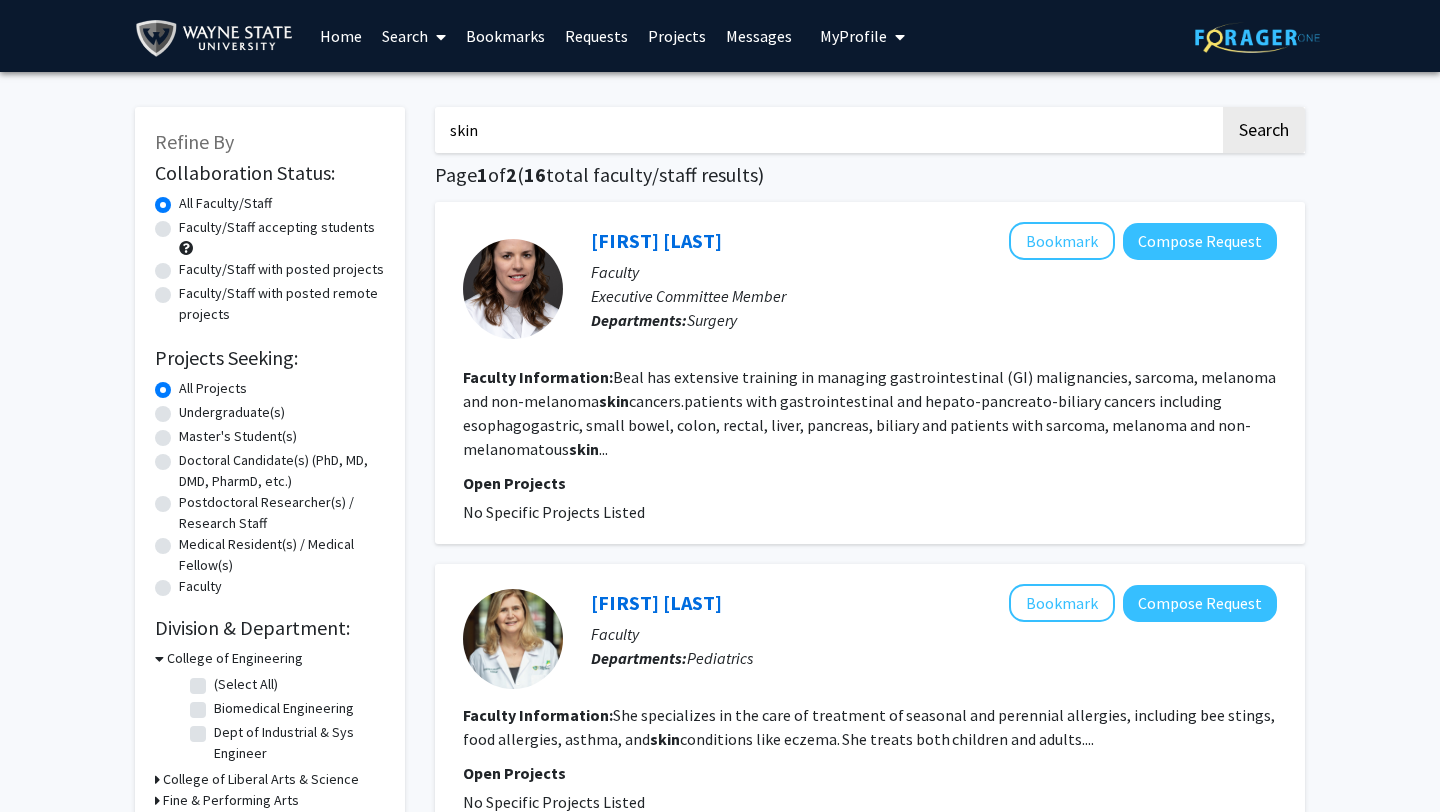 click on "skin" at bounding box center [827, 130] 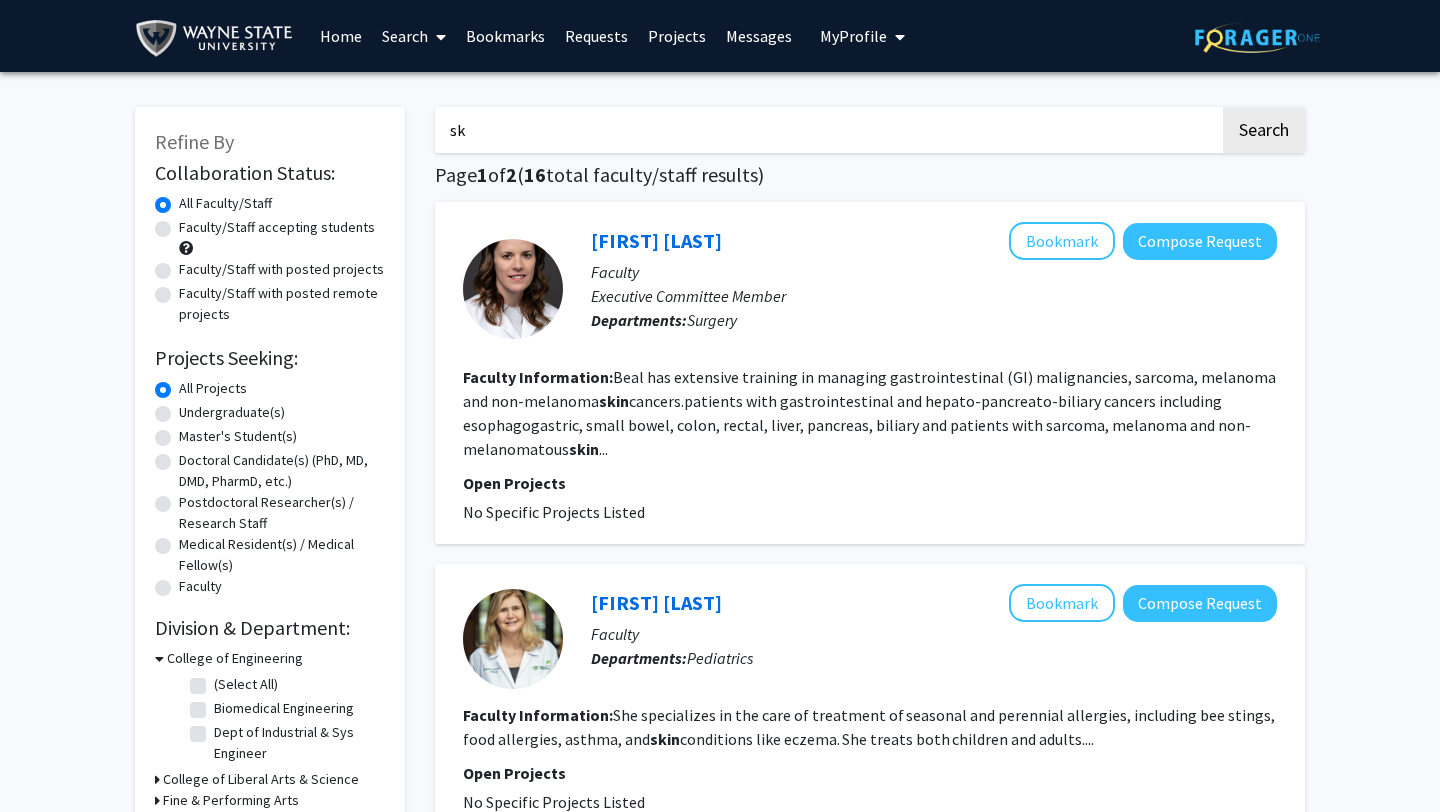 type on "s" 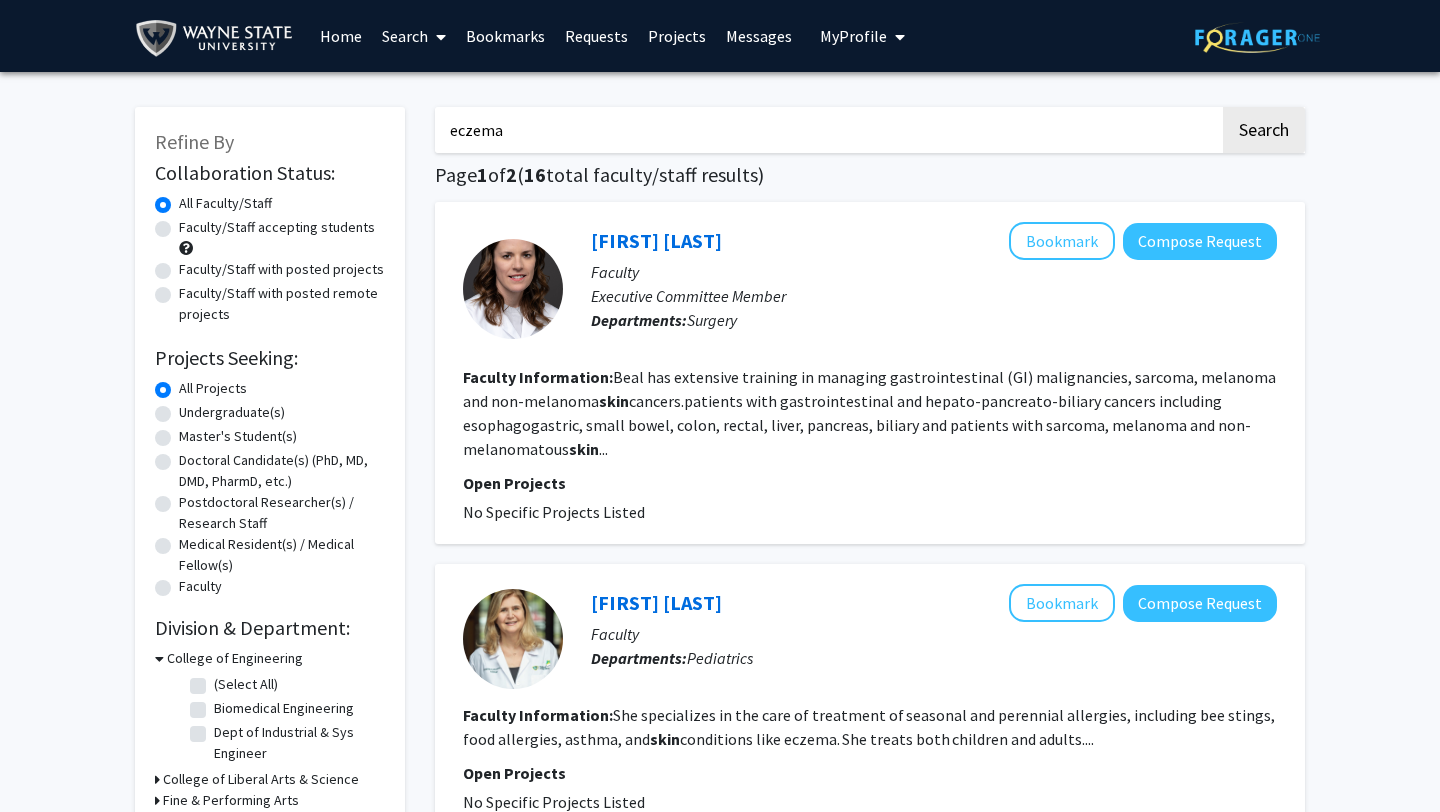 type on "eczema" 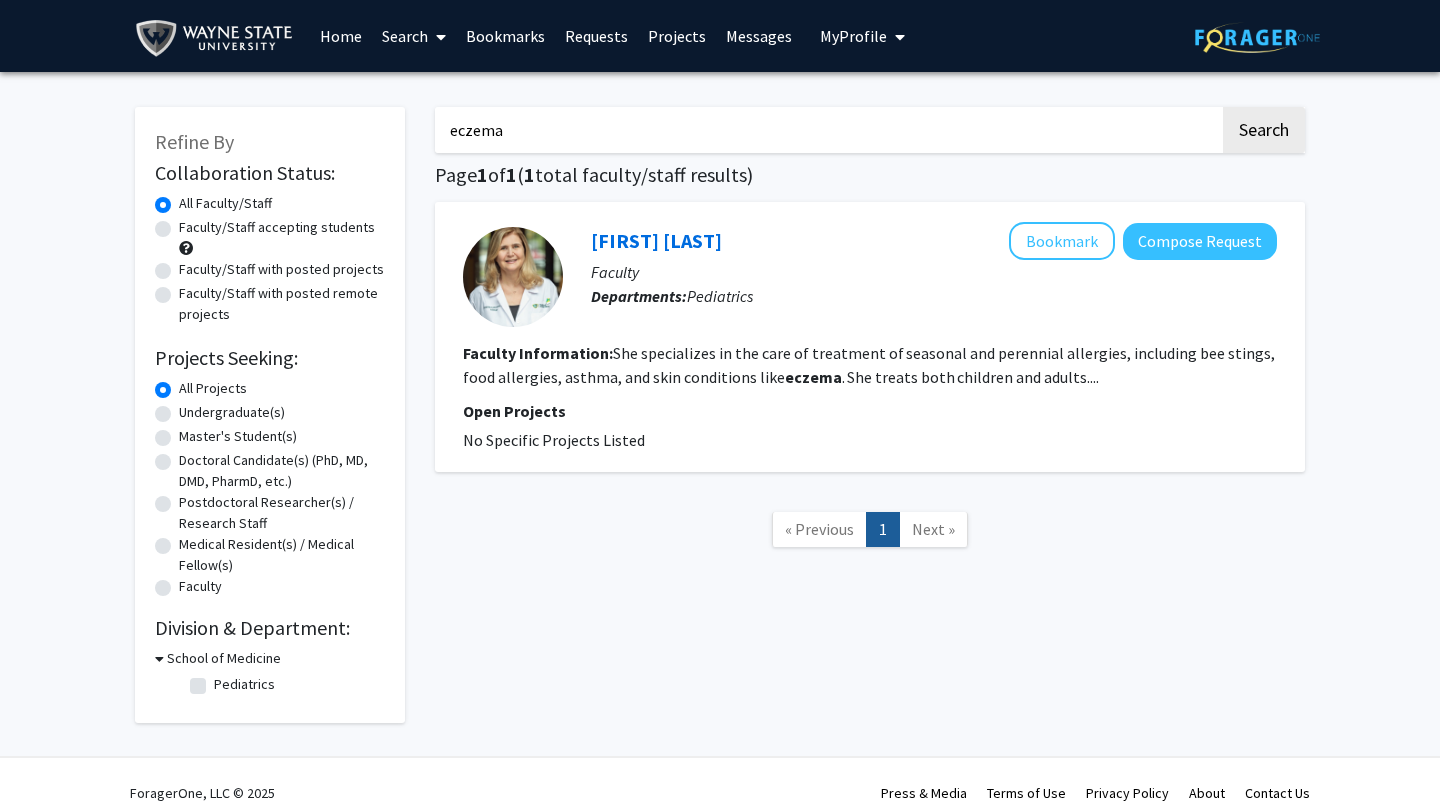 click on "eczema" at bounding box center (827, 130) 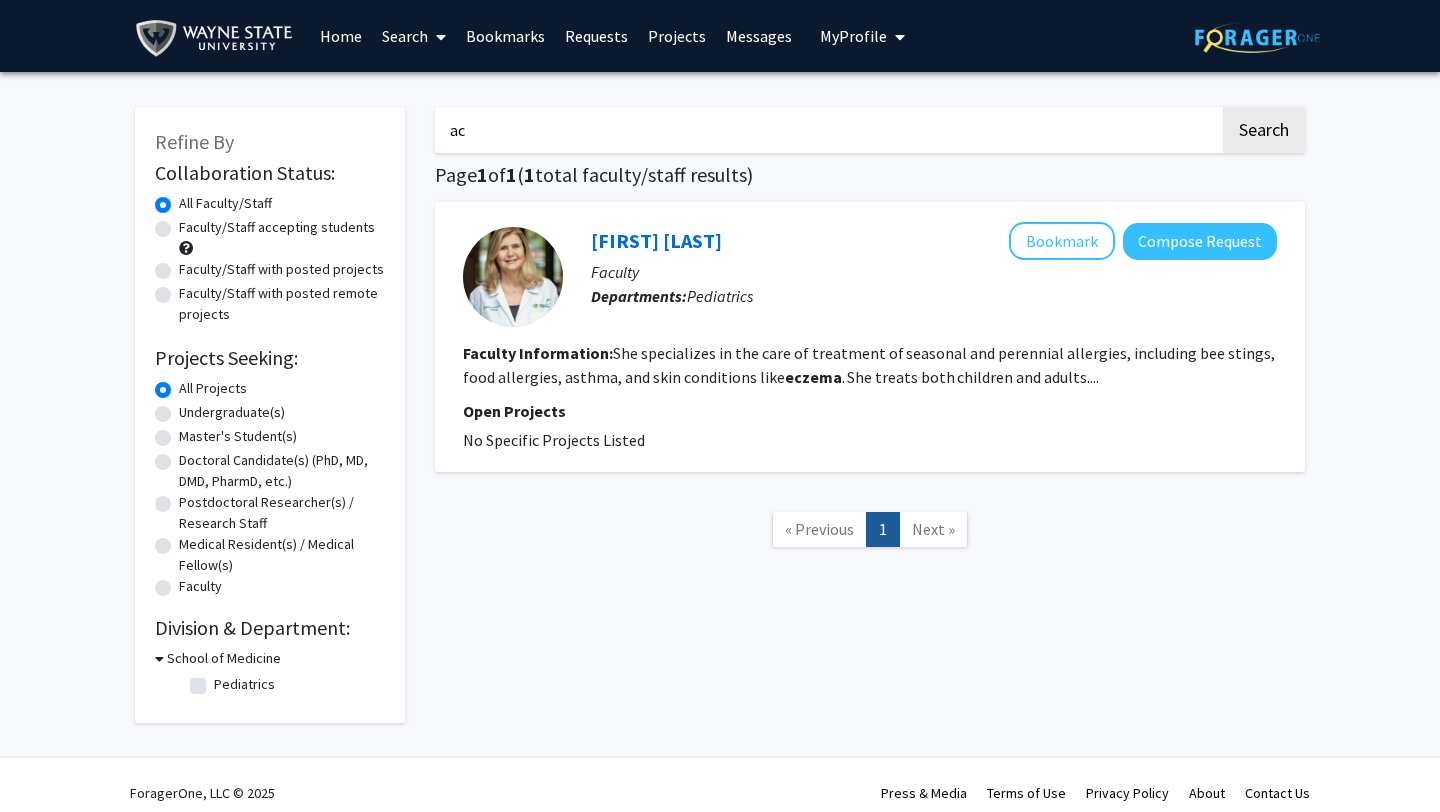 type on "a" 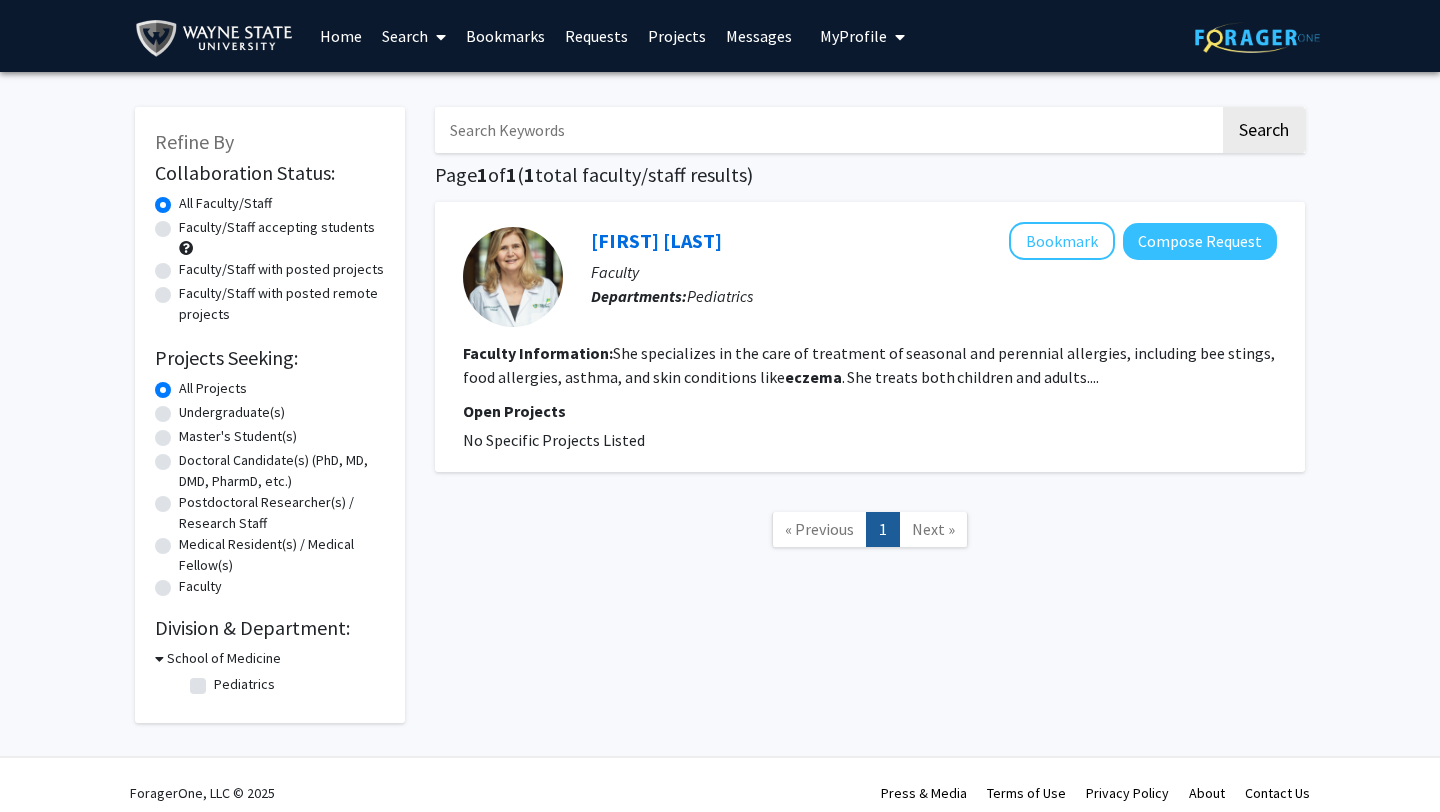 type 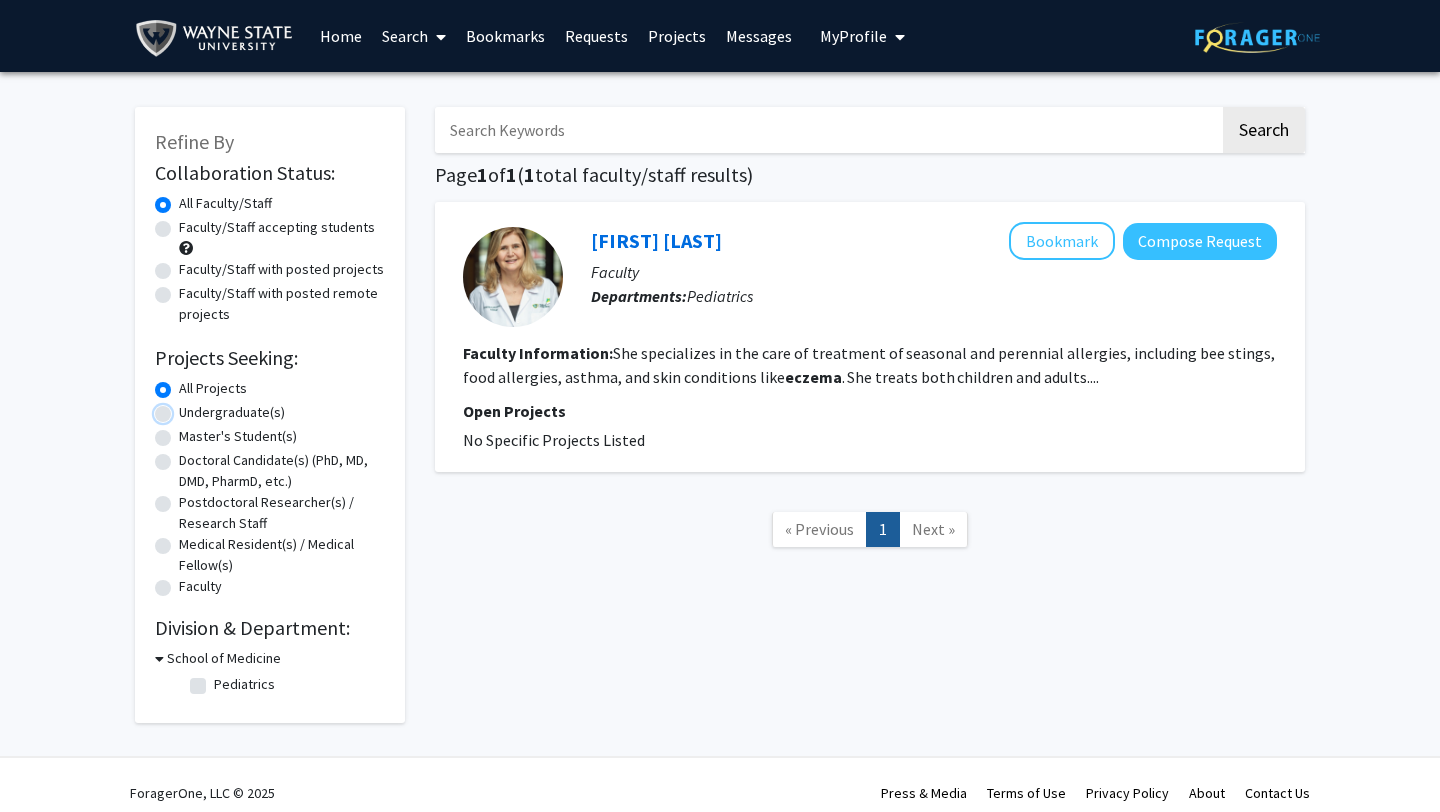 click on "Undergraduate(s)" at bounding box center [185, 408] 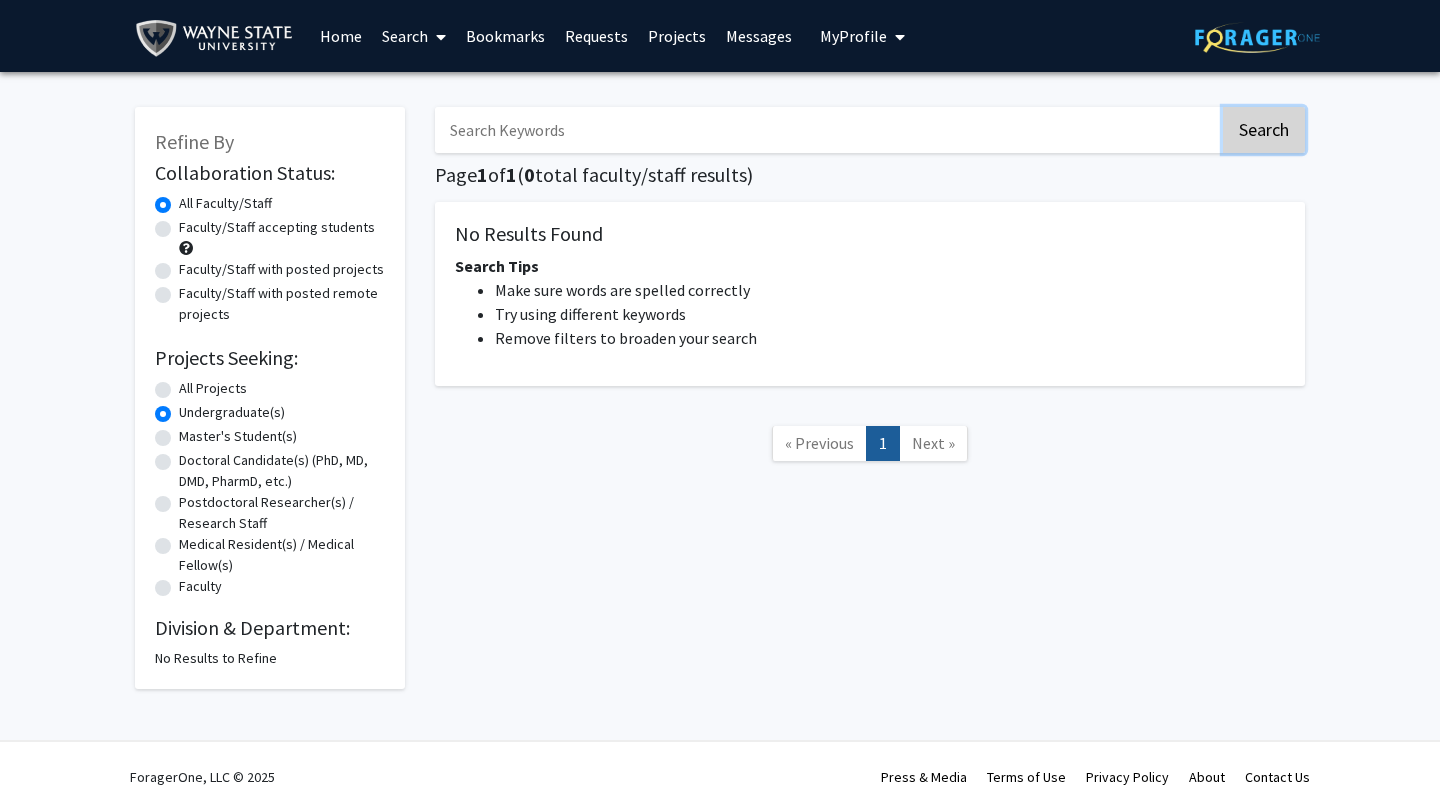 click on "Search" 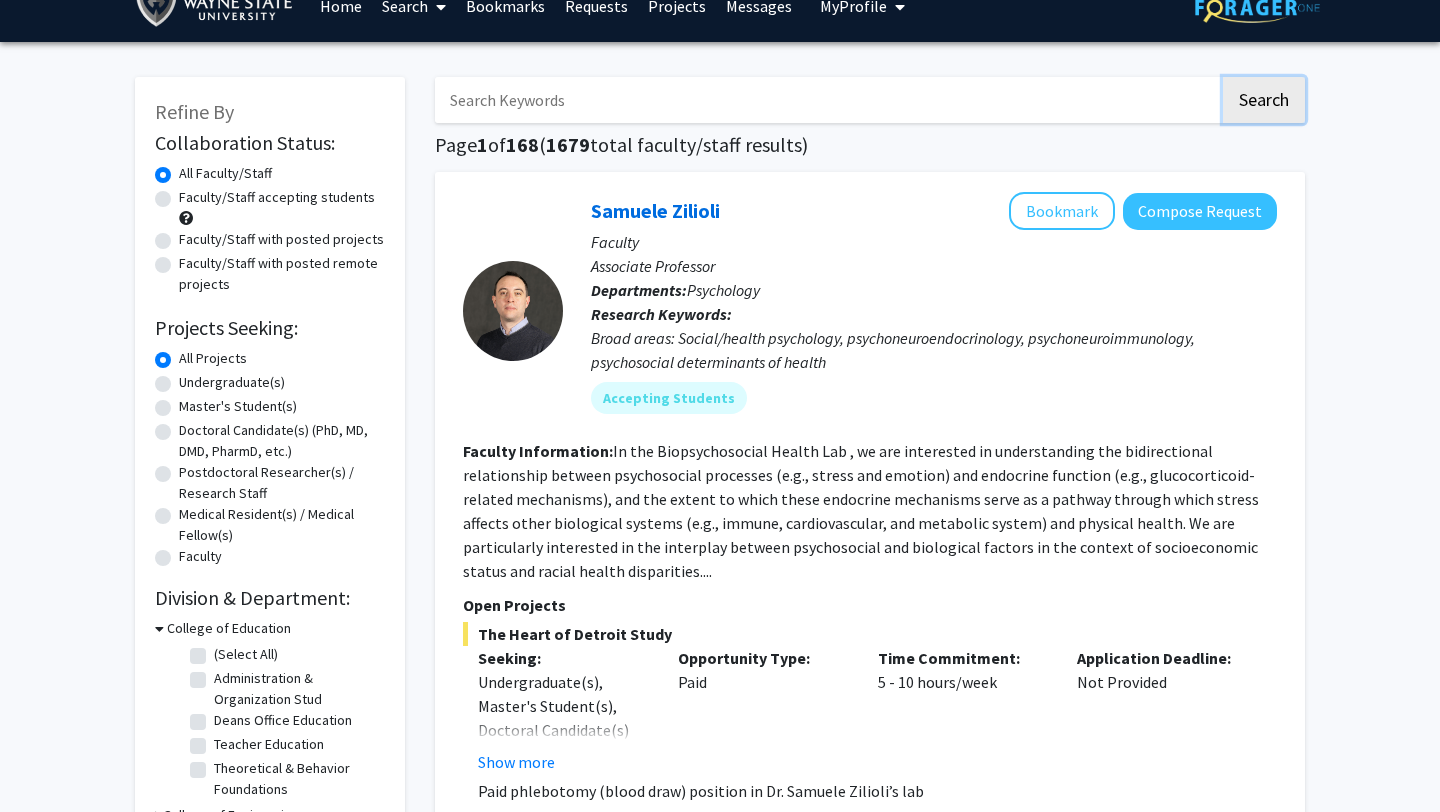 scroll, scrollTop: 0, scrollLeft: 0, axis: both 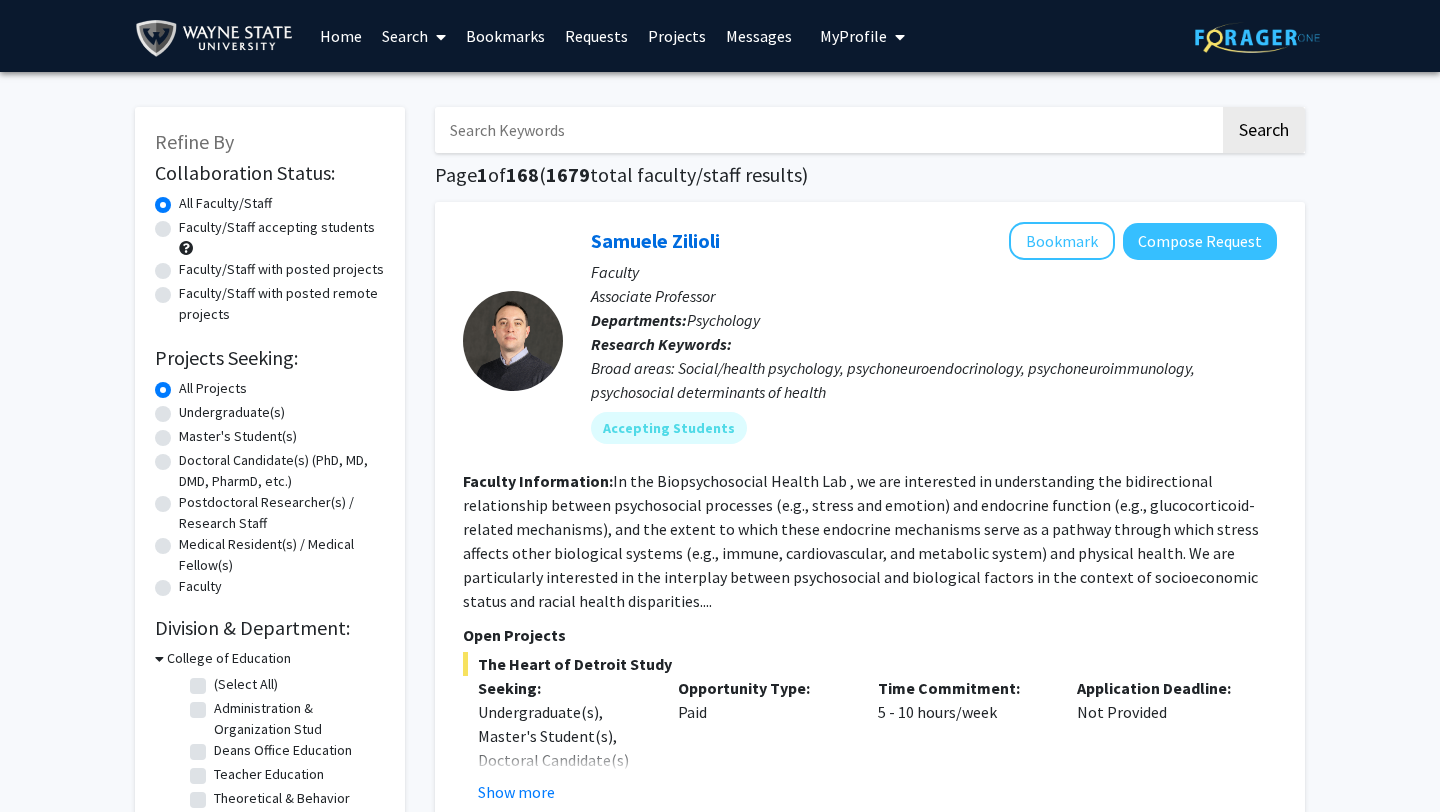 click on "Faculty/Staff accepting students" 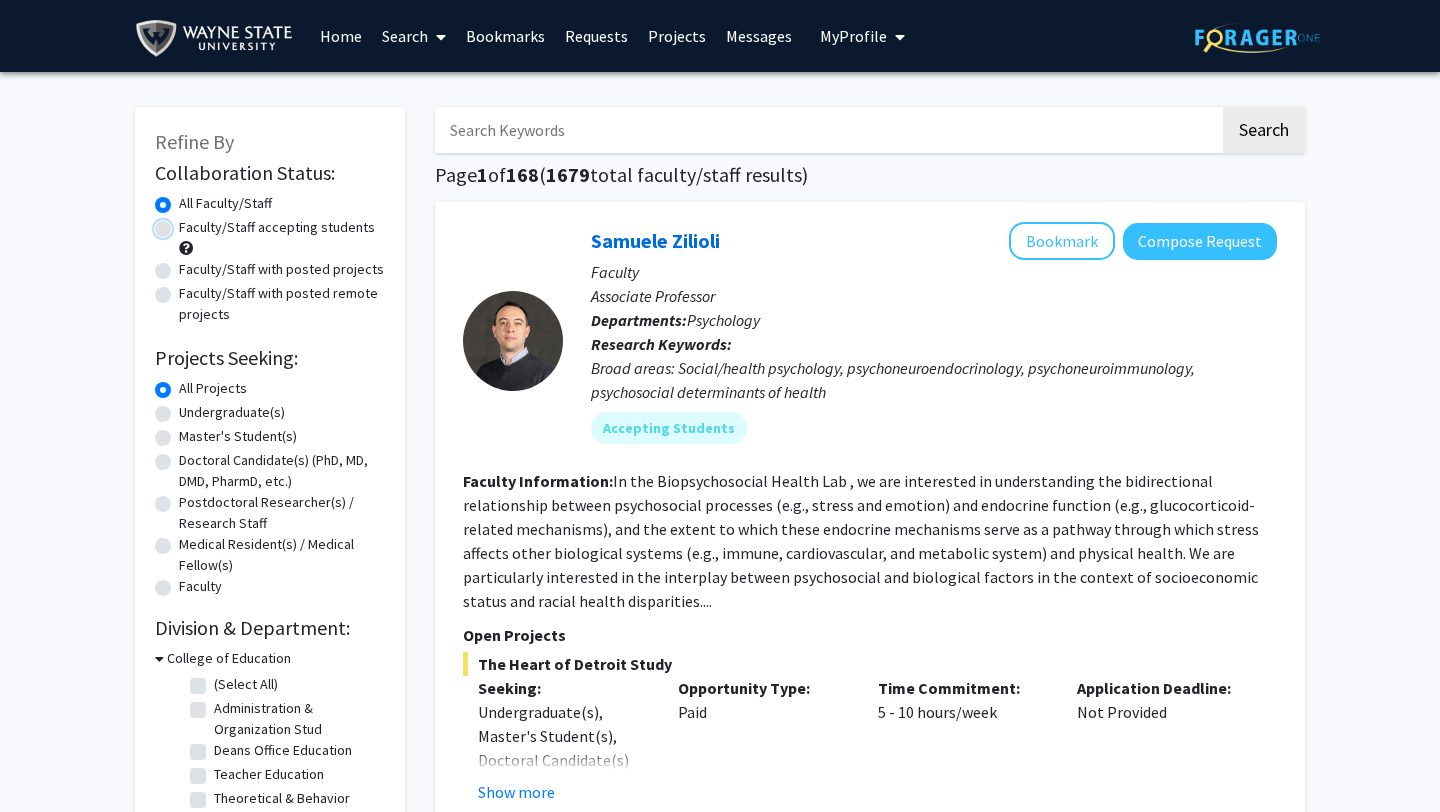 click on "Faculty/Staff accepting students" at bounding box center [185, 223] 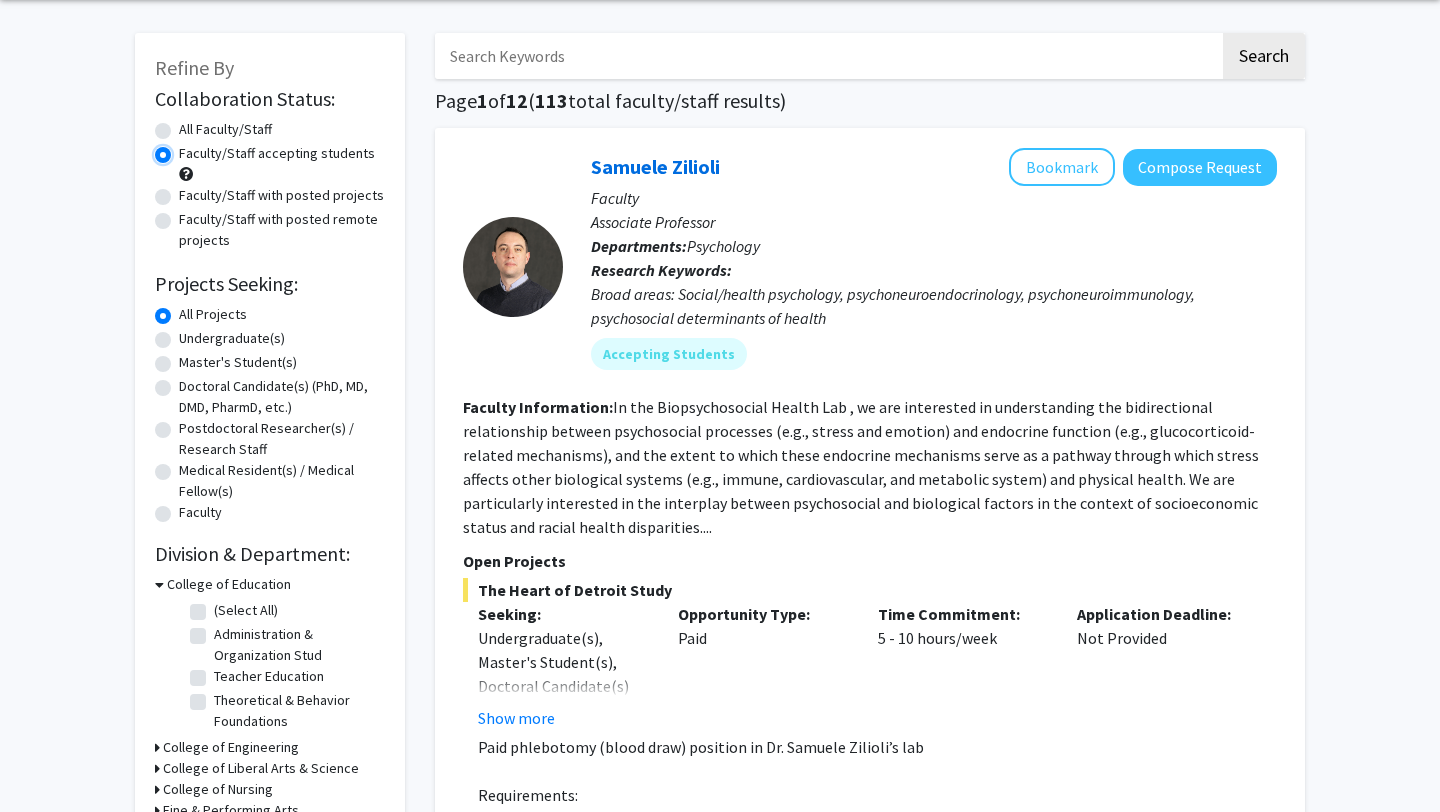 scroll, scrollTop: 0, scrollLeft: 0, axis: both 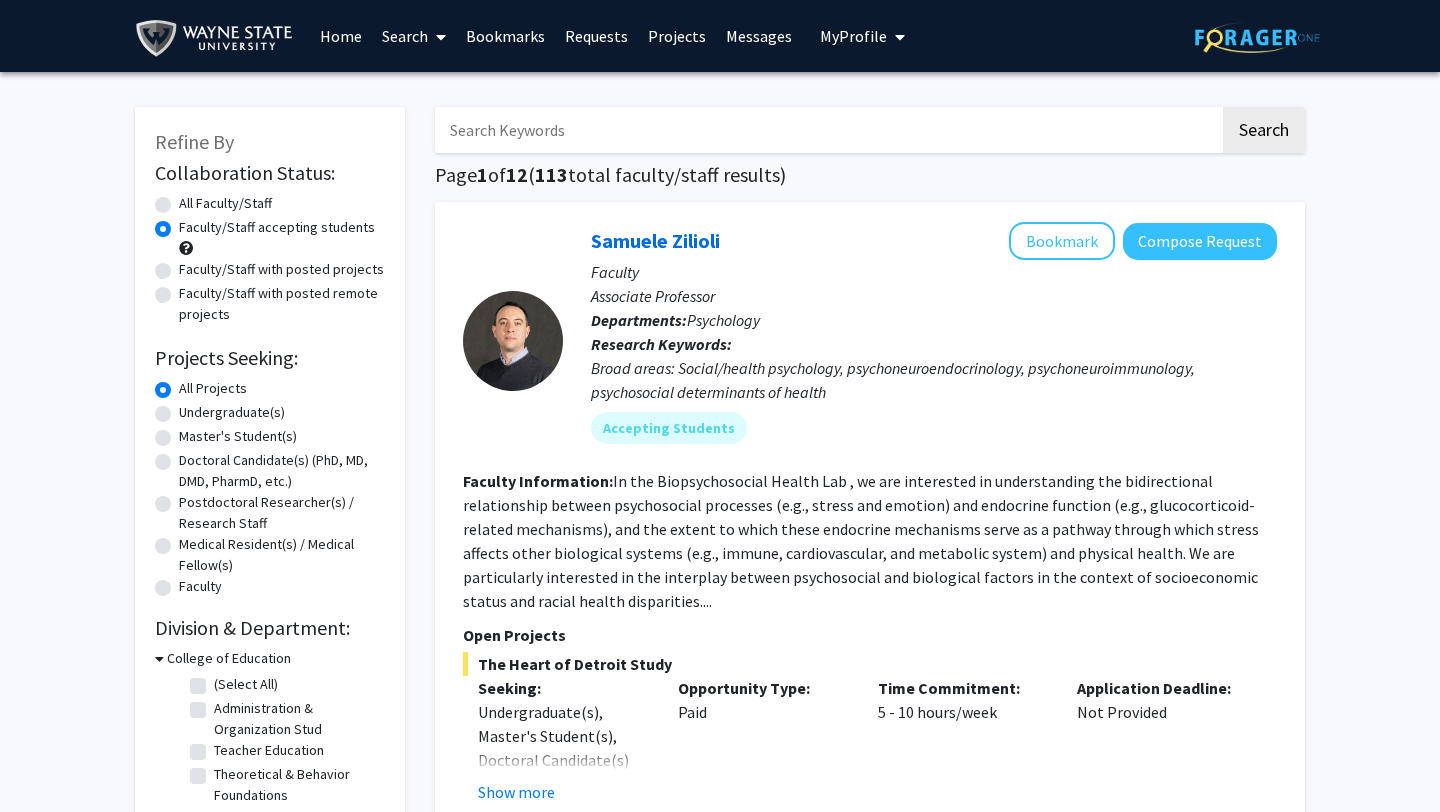 click at bounding box center (827, 130) 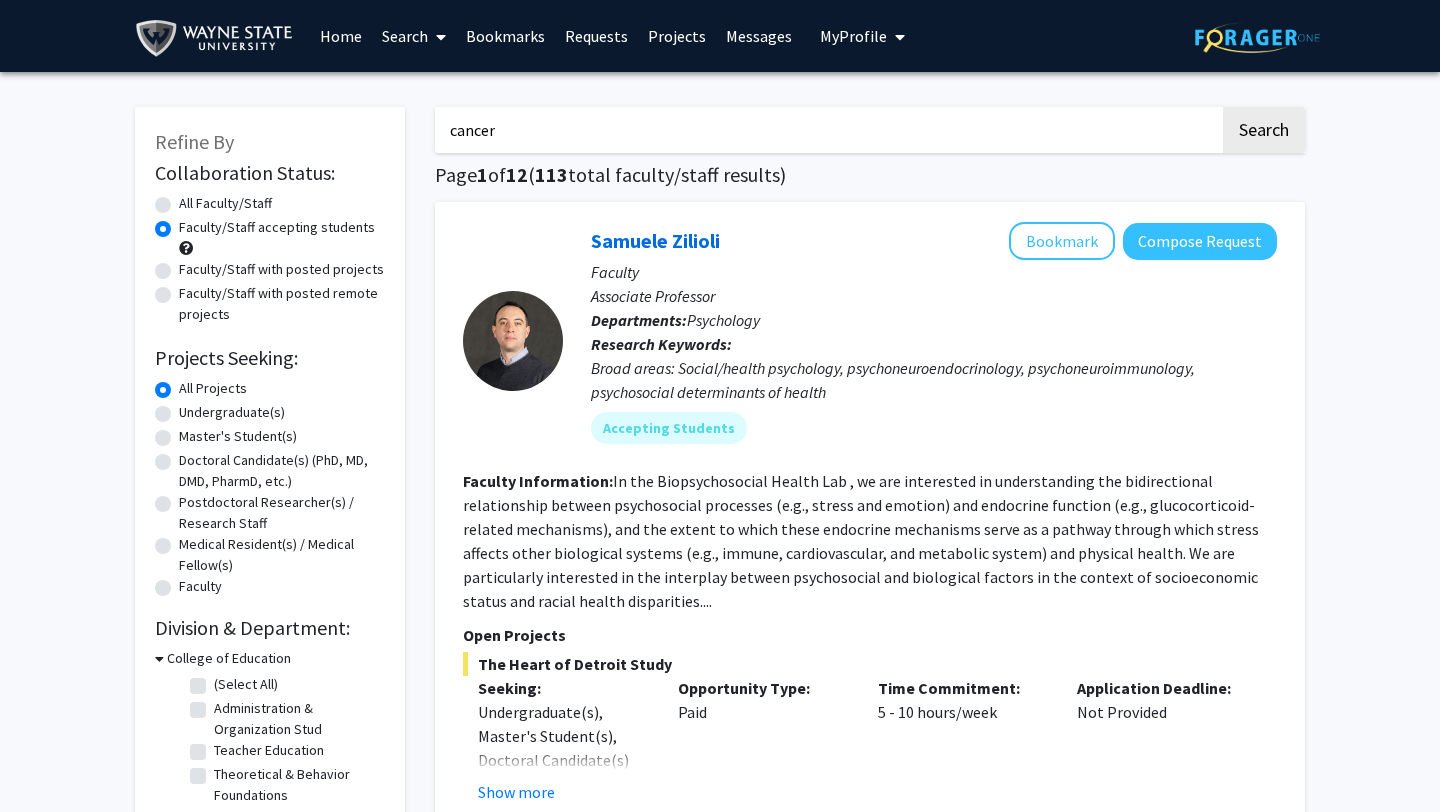 type on "cancer" 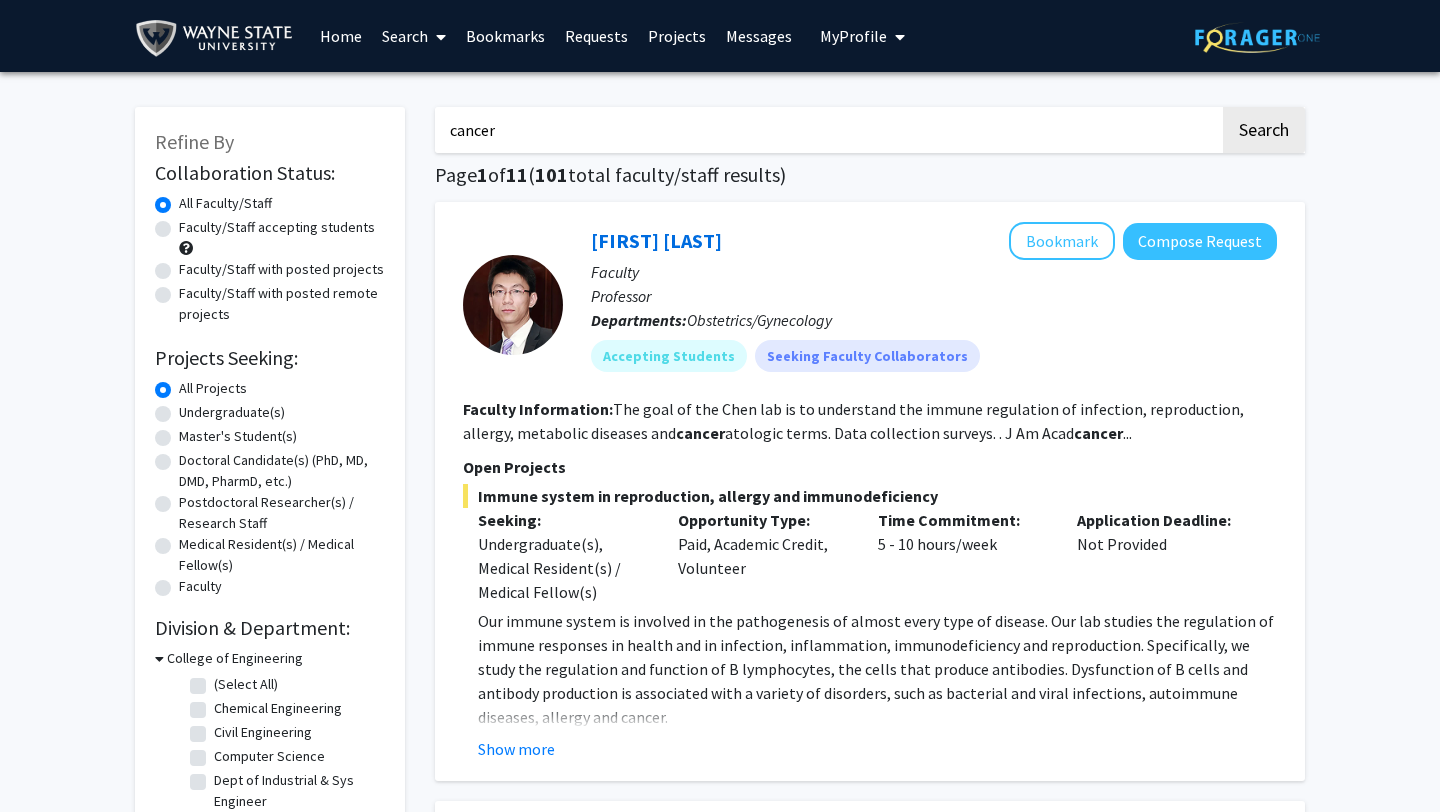 click on "Faculty/Staff accepting students" 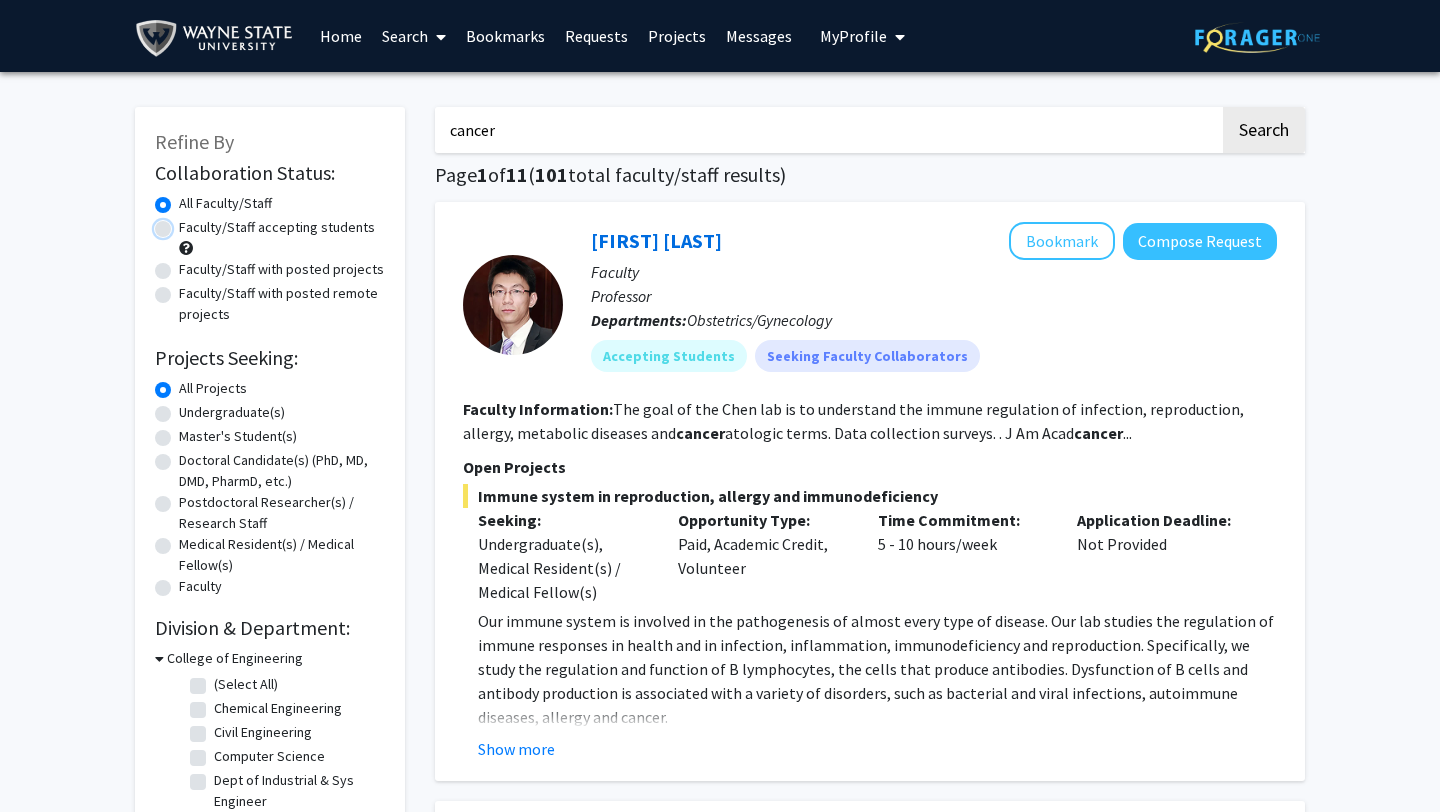 click on "Faculty/Staff accepting students" at bounding box center (185, 223) 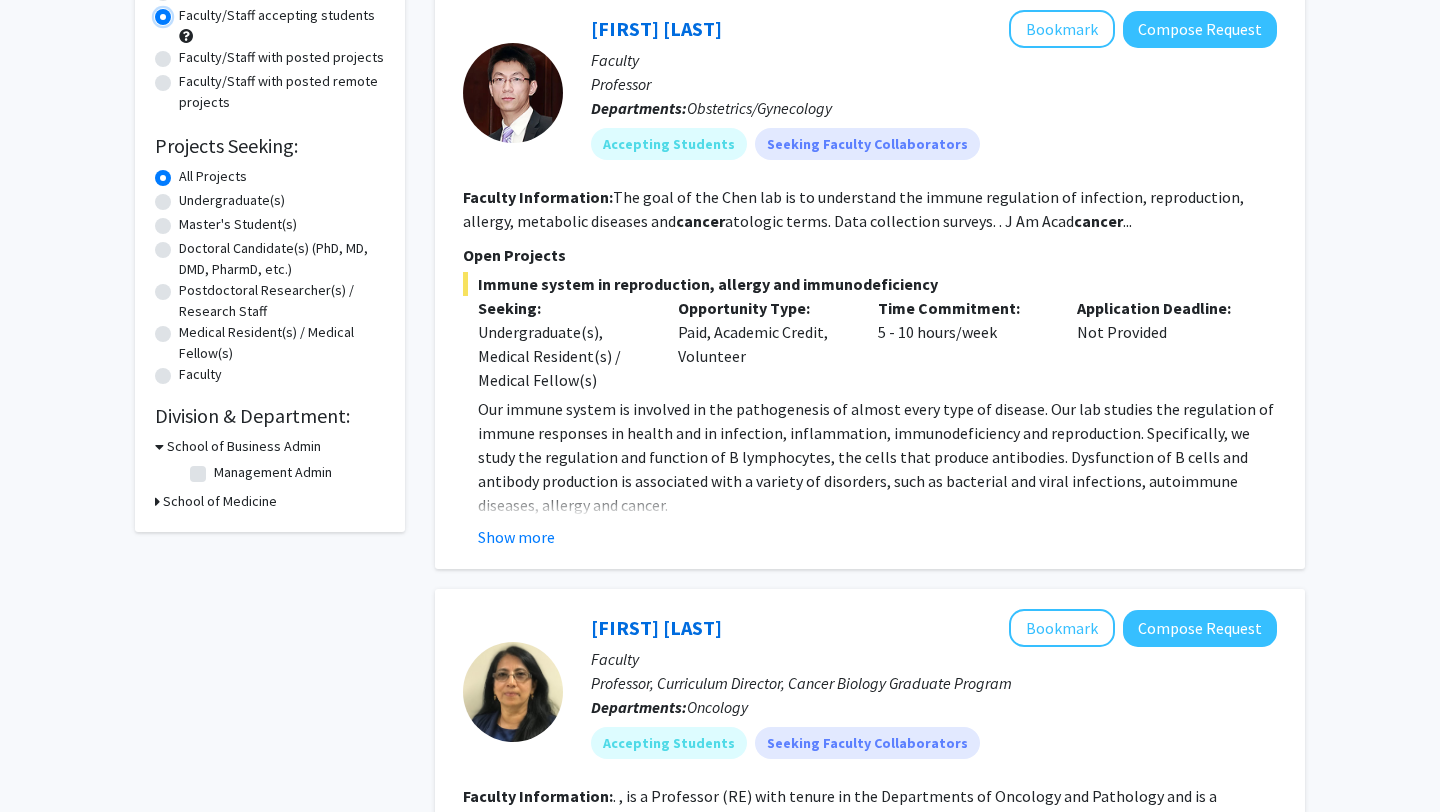 scroll, scrollTop: 0, scrollLeft: 0, axis: both 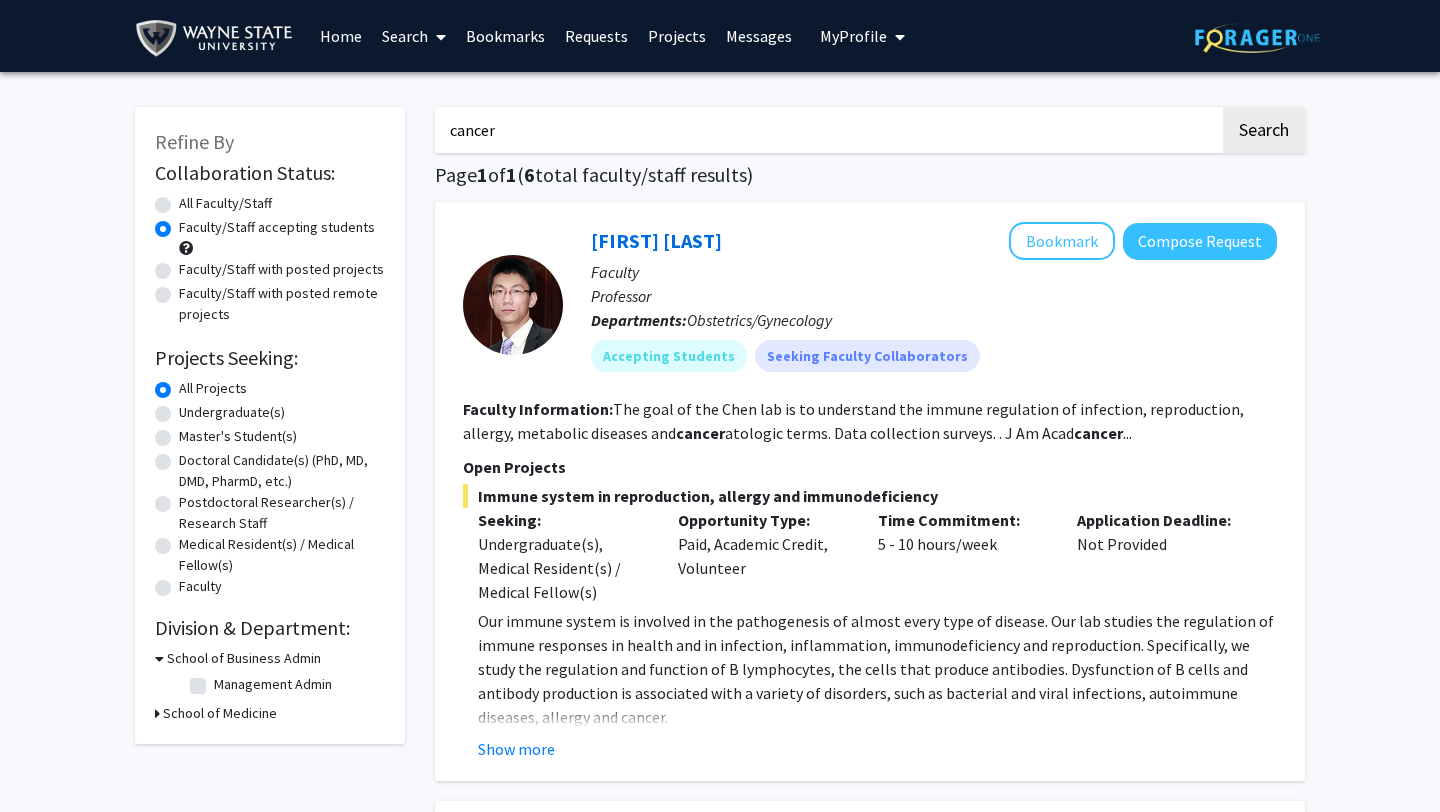 click on "cancer" at bounding box center [827, 130] 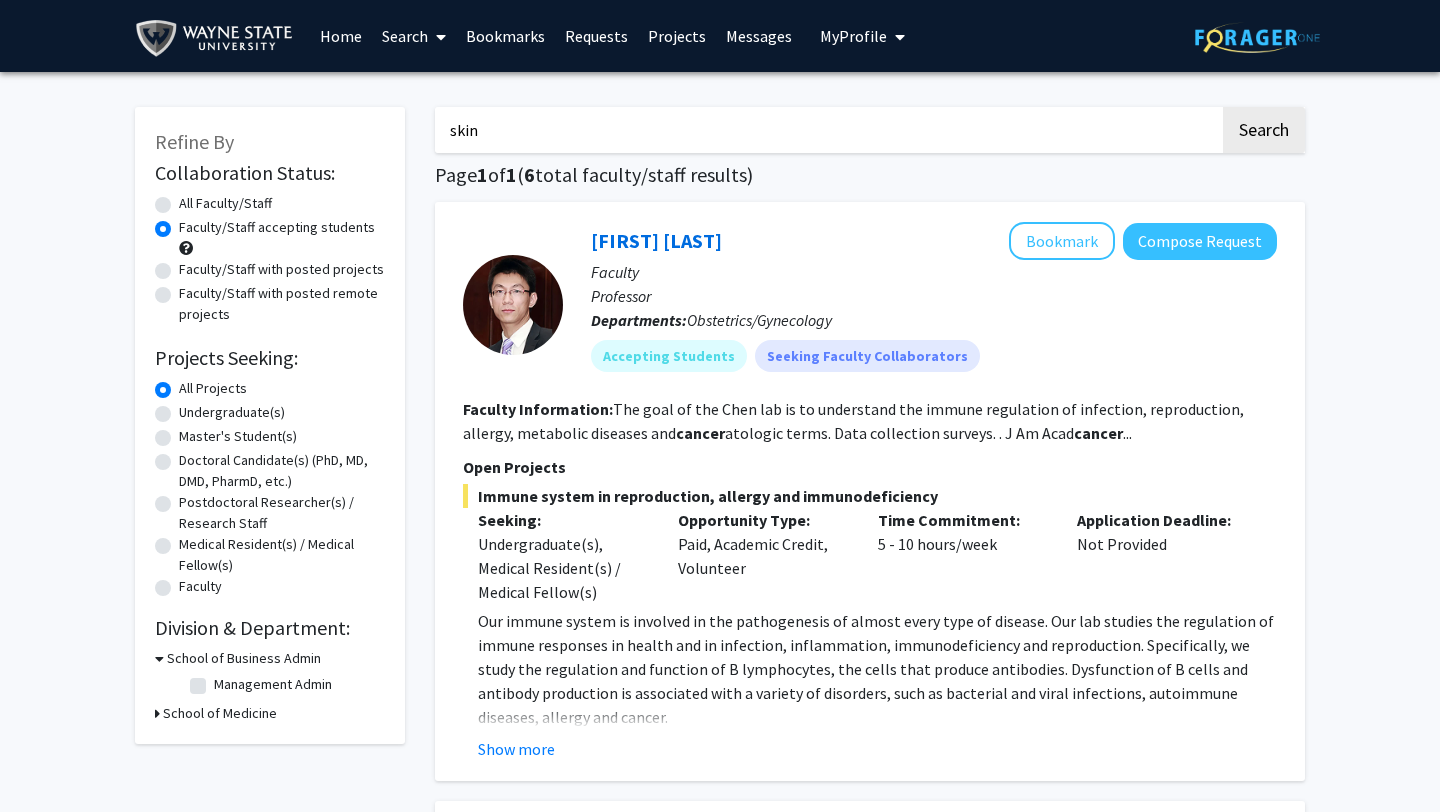 type on "skin" 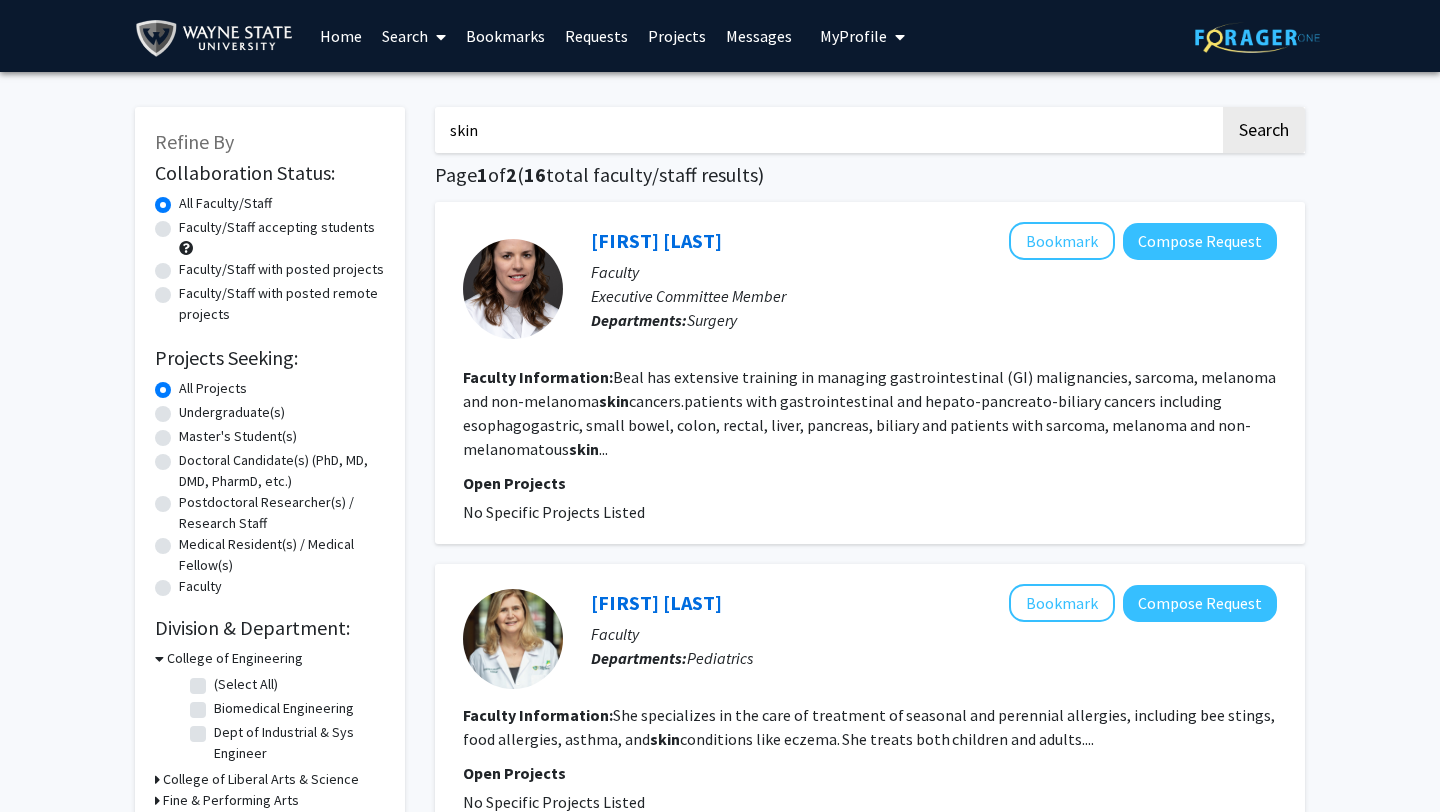 click on "Faculty/Staff accepting students" 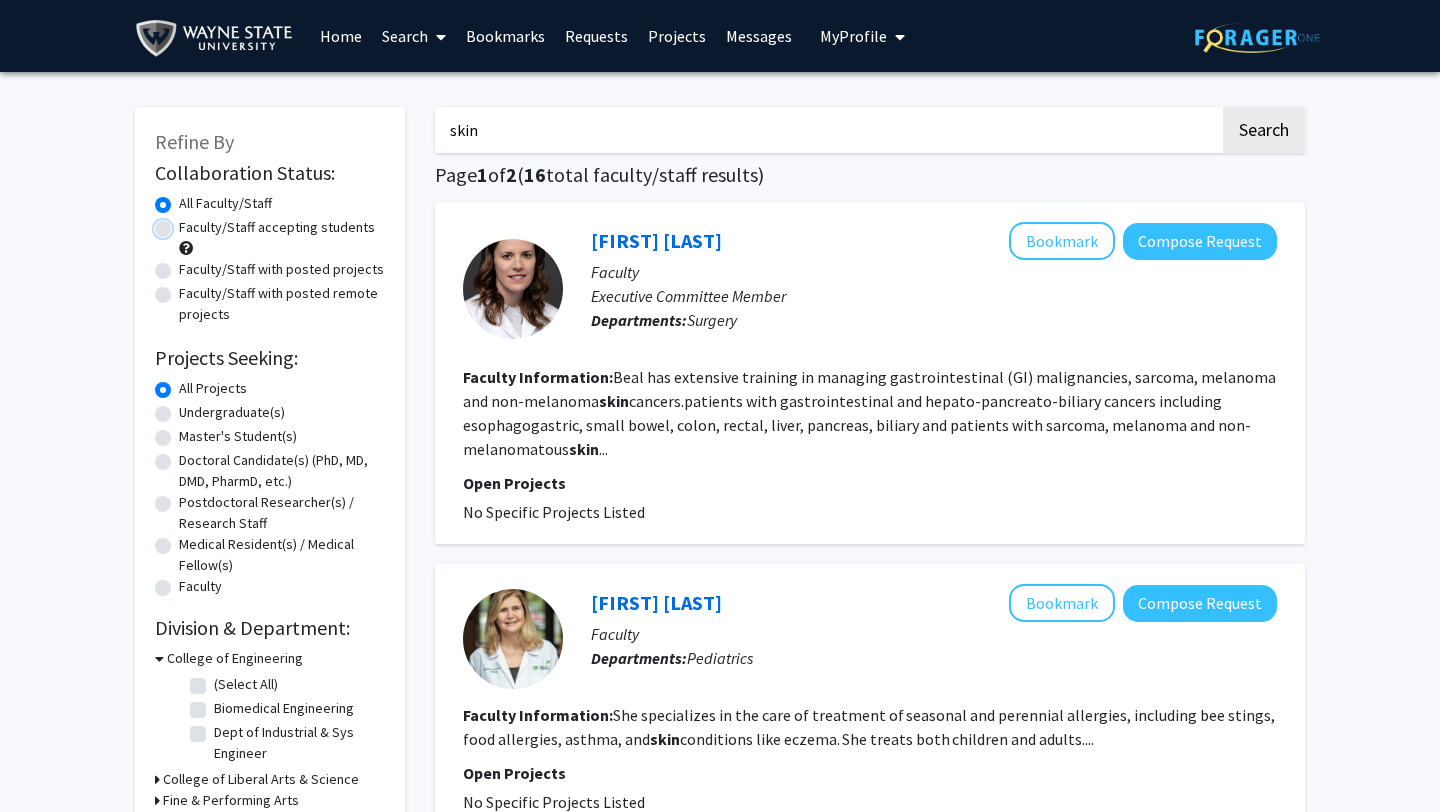 click on "Faculty/Staff accepting students" at bounding box center (185, 223) 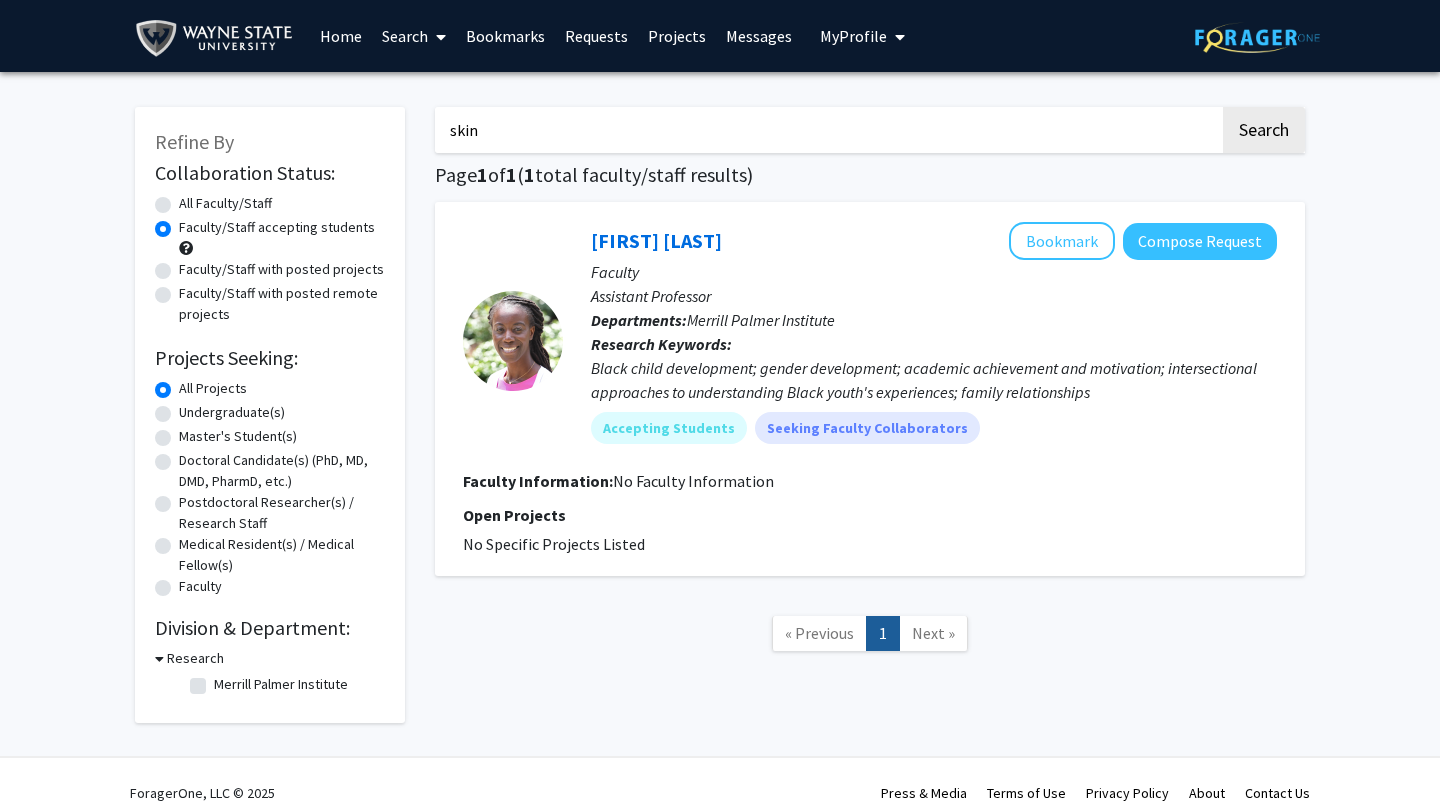 click on "Faculty/Staff with posted projects" 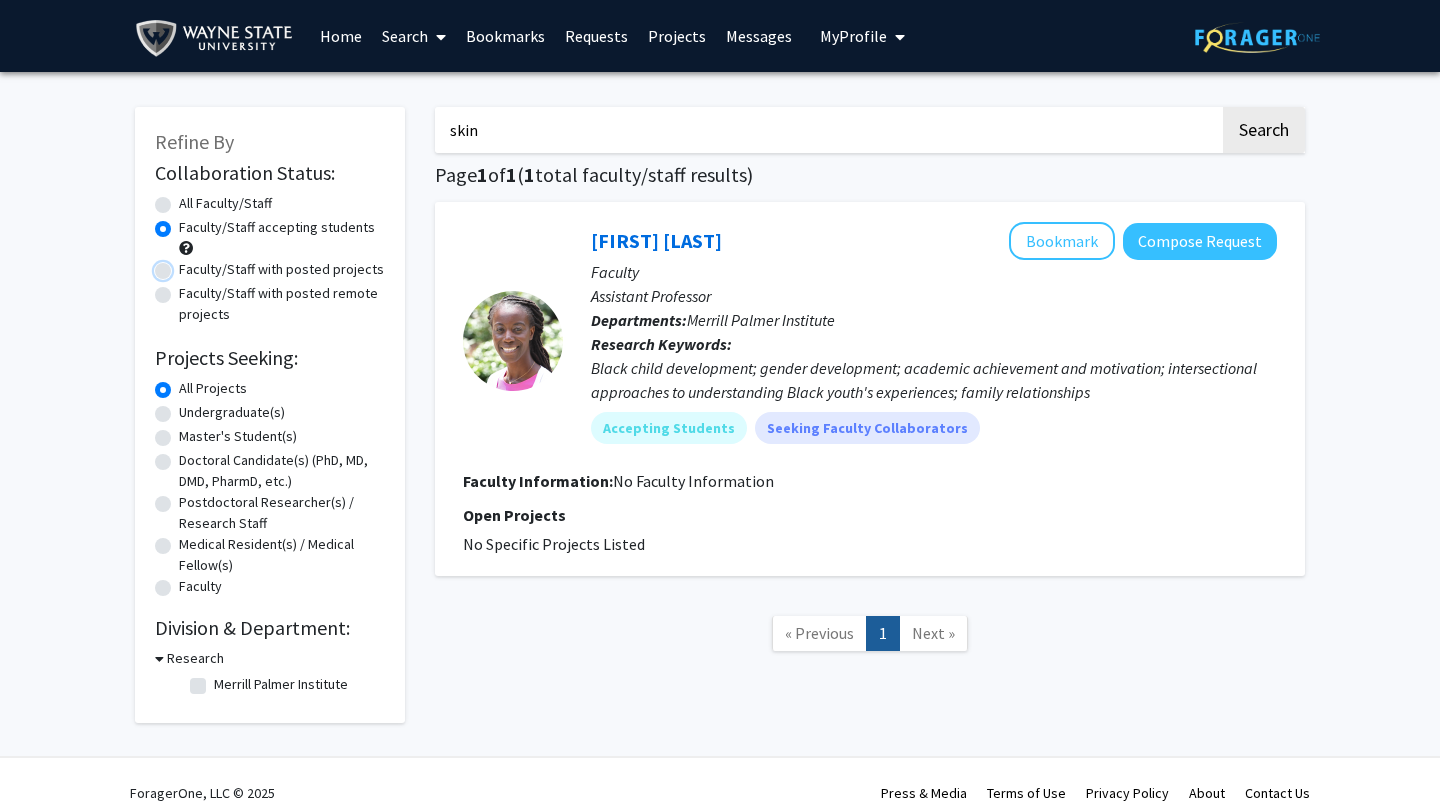 click on "Faculty/Staff with posted projects" at bounding box center (185, 265) 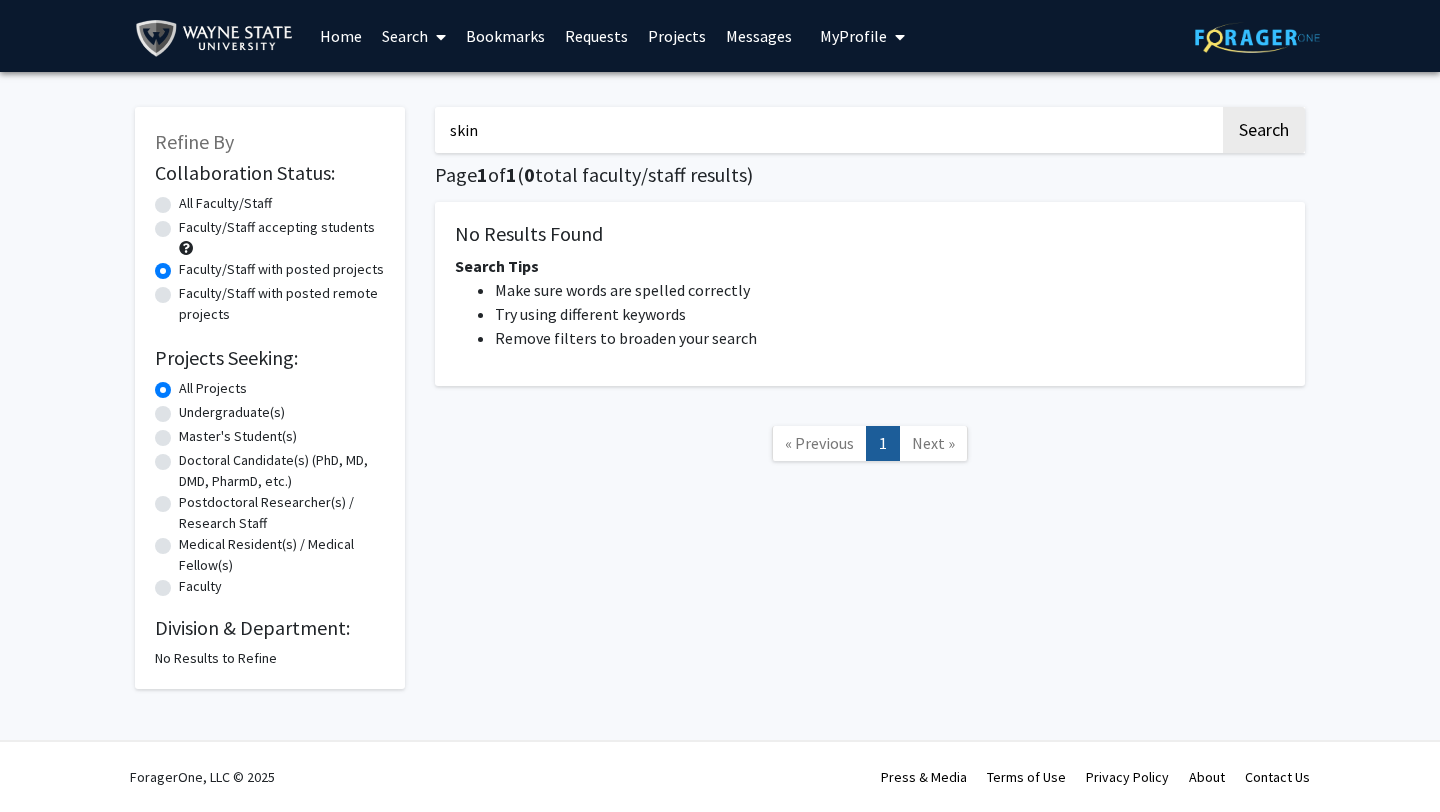 click on "skin" at bounding box center [827, 130] 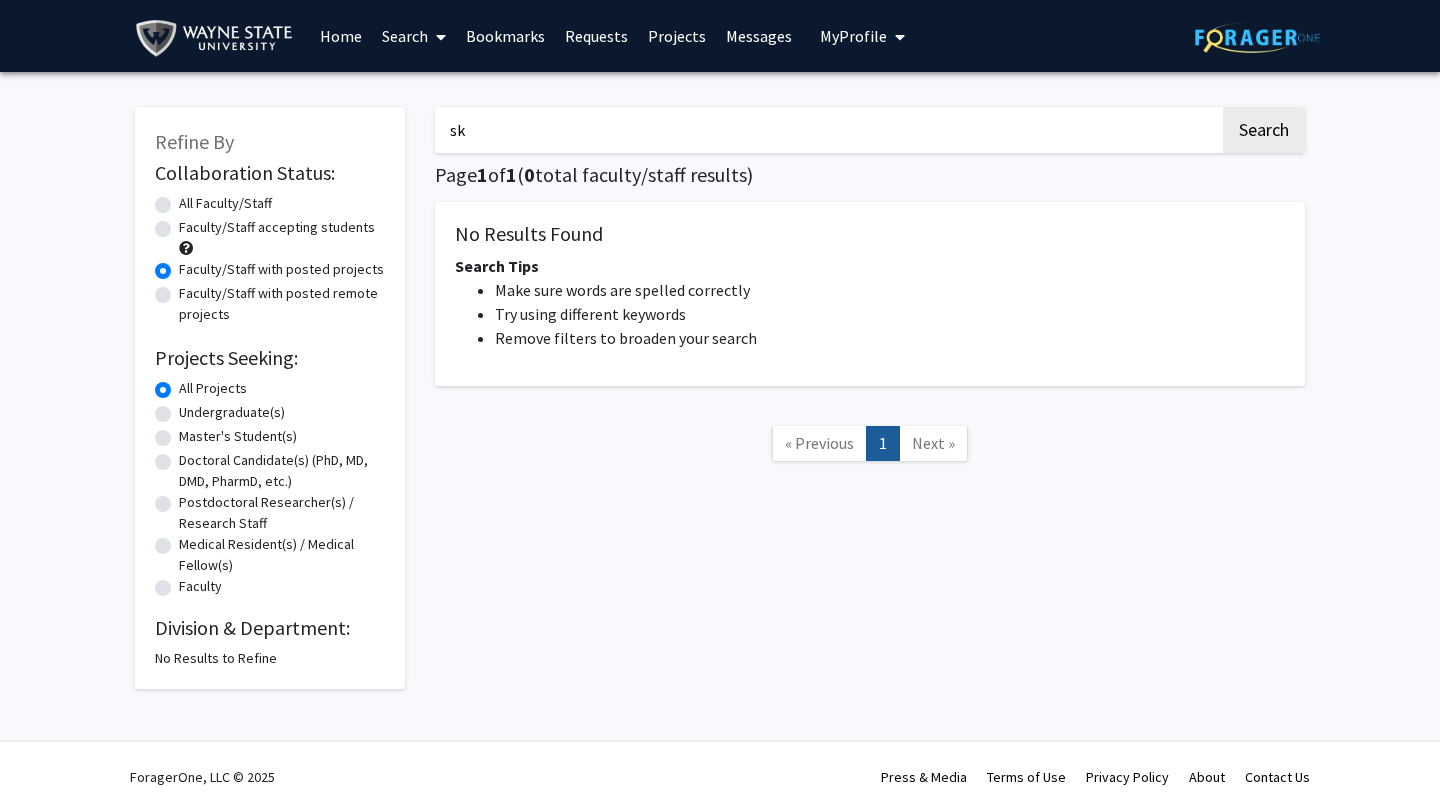 type on "s" 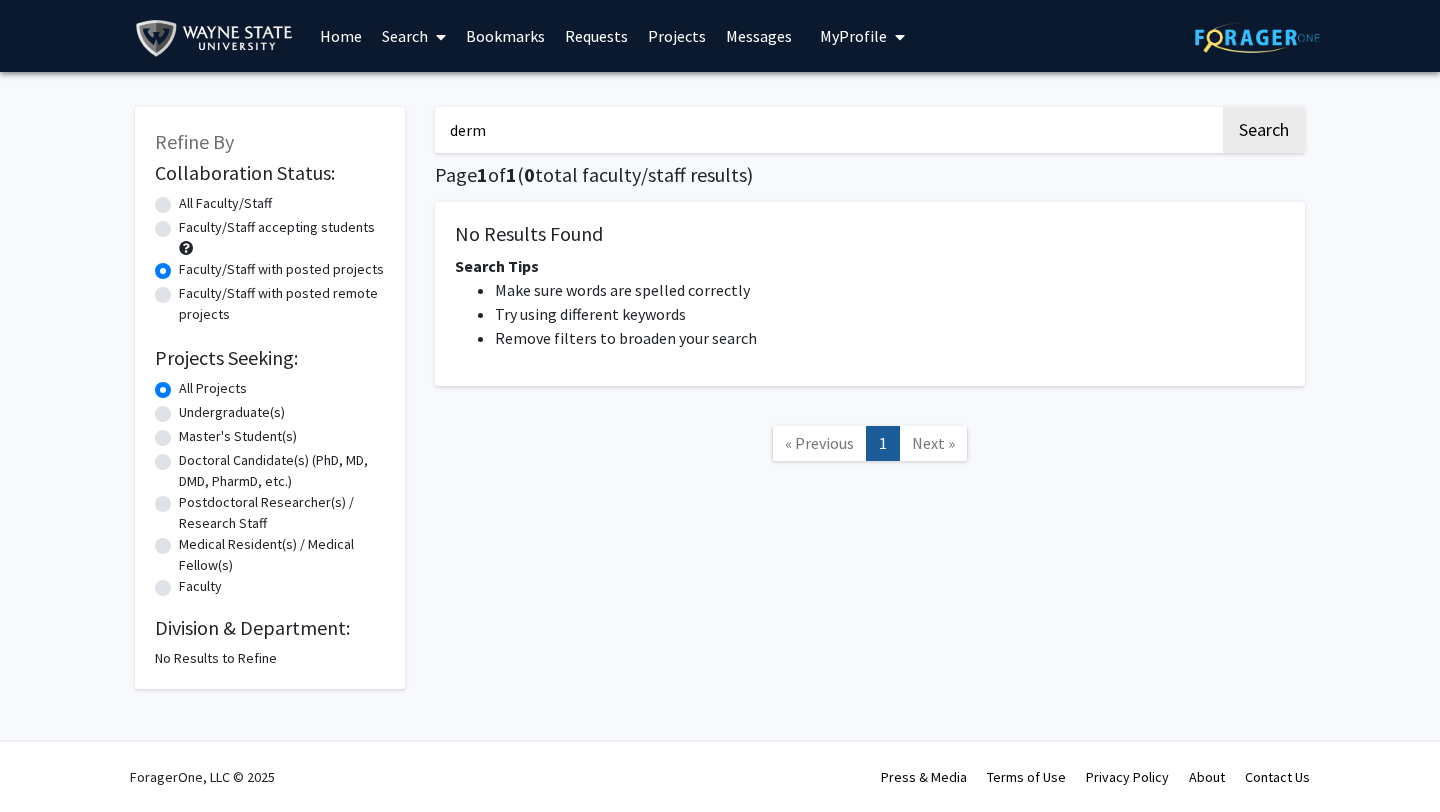 type on "derm" 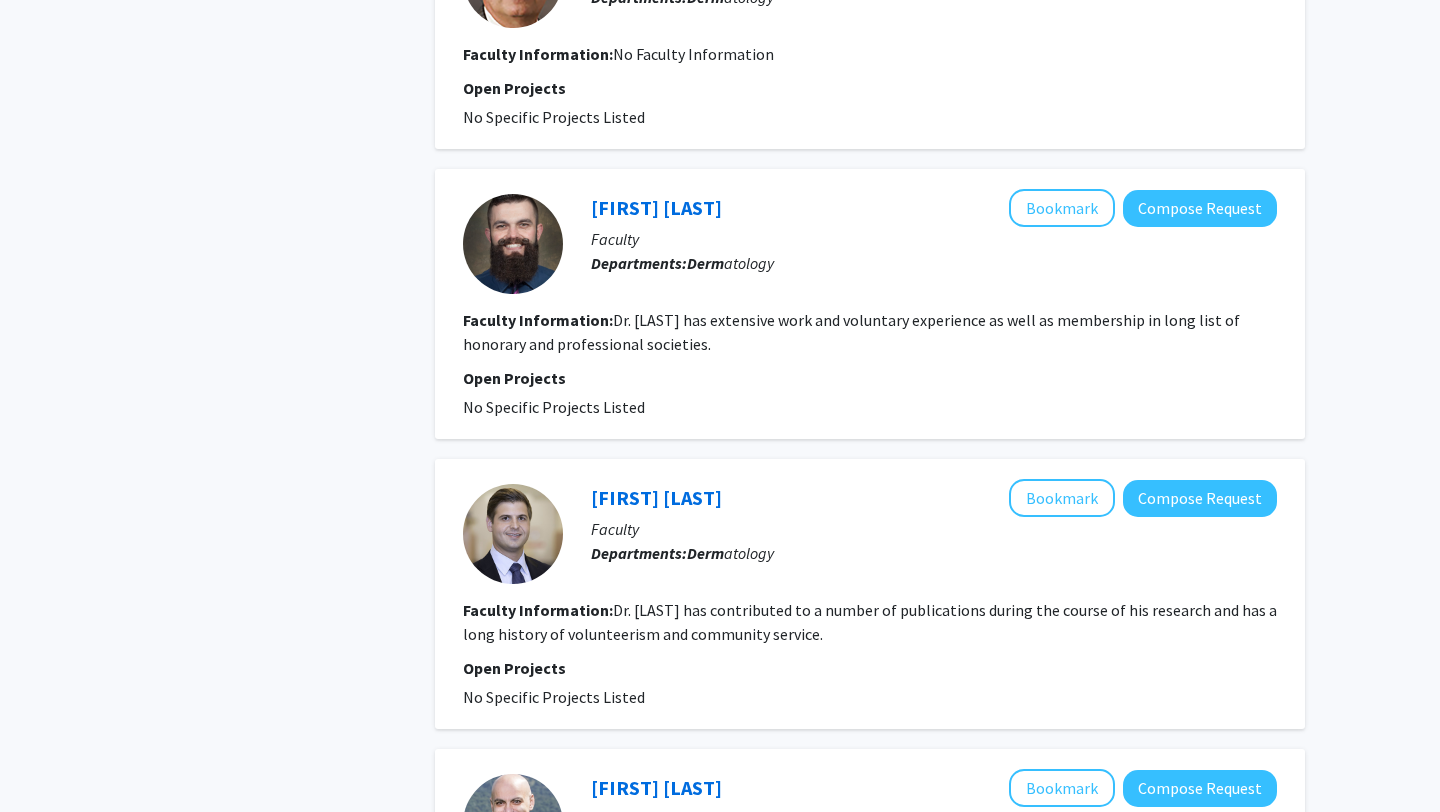 scroll, scrollTop: 2731, scrollLeft: 0, axis: vertical 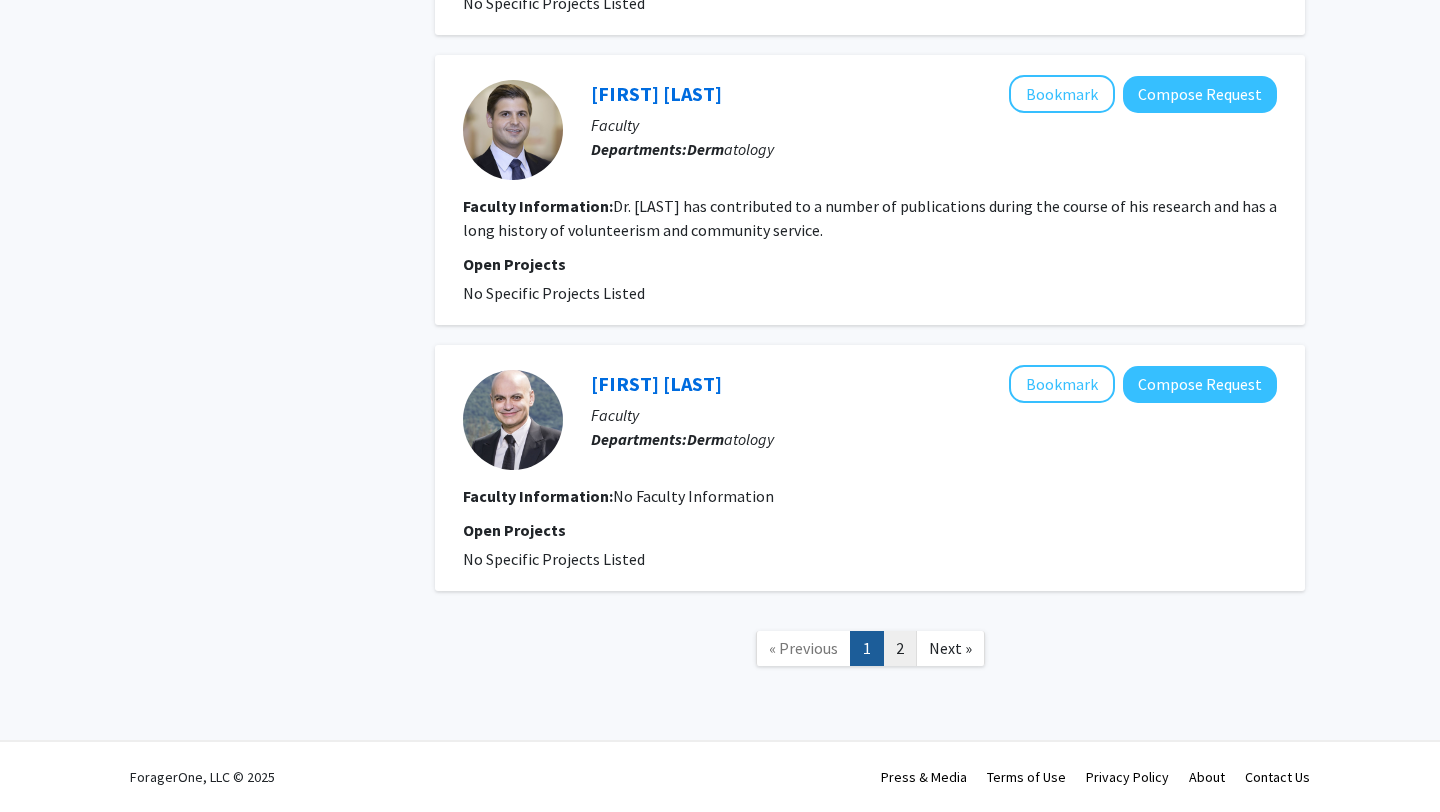 click on "2" 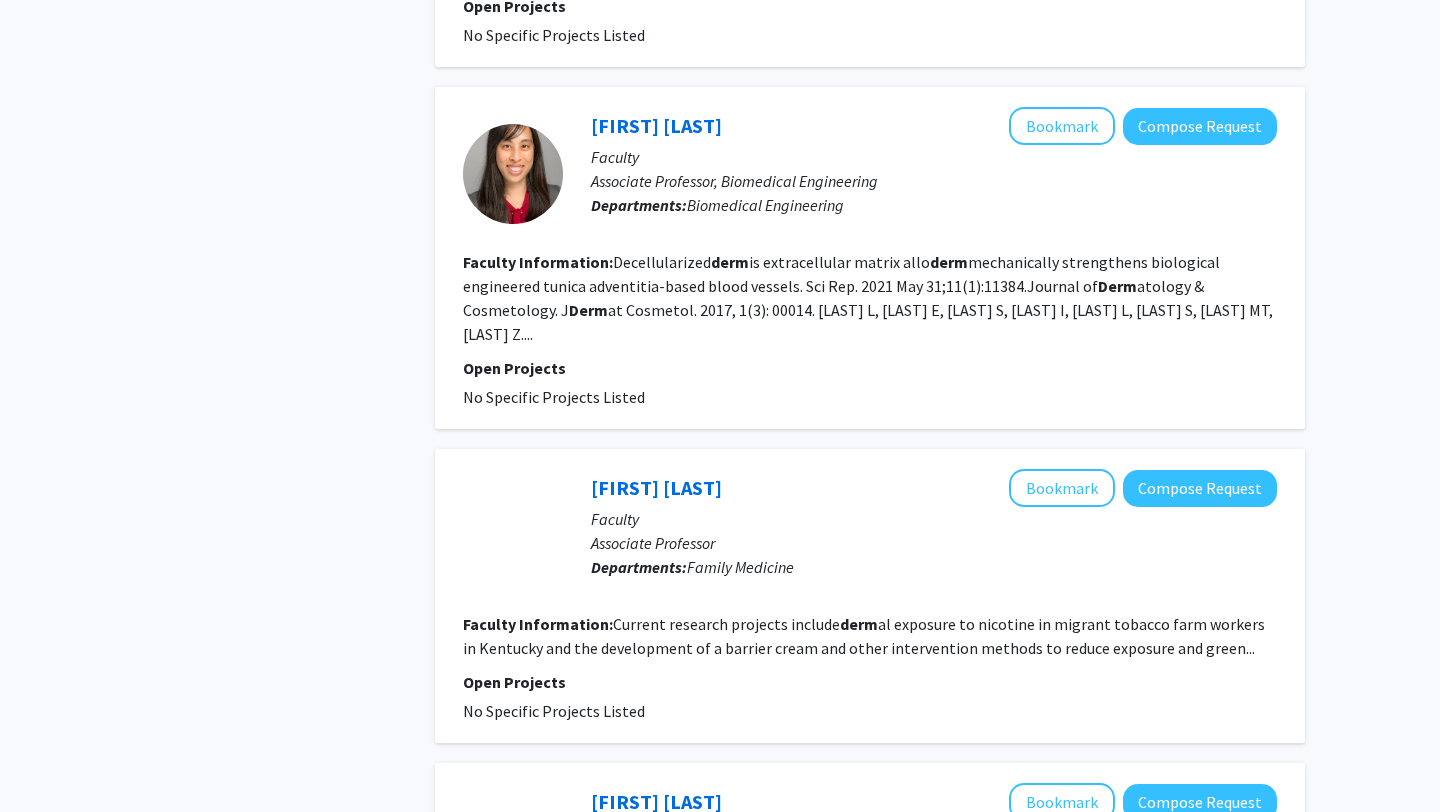 scroll, scrollTop: 1005, scrollLeft: 0, axis: vertical 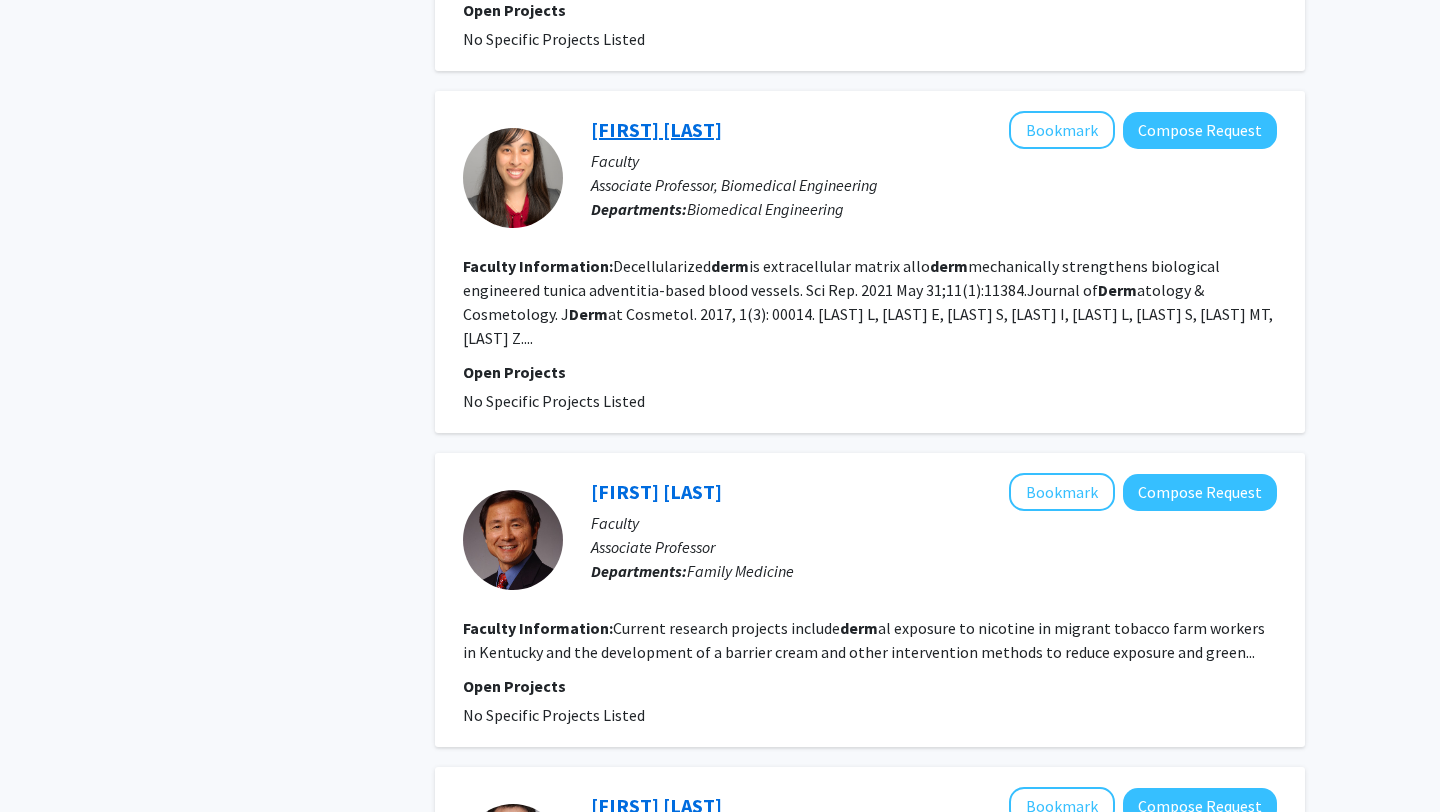 click on "[FIRST] [LAST]" 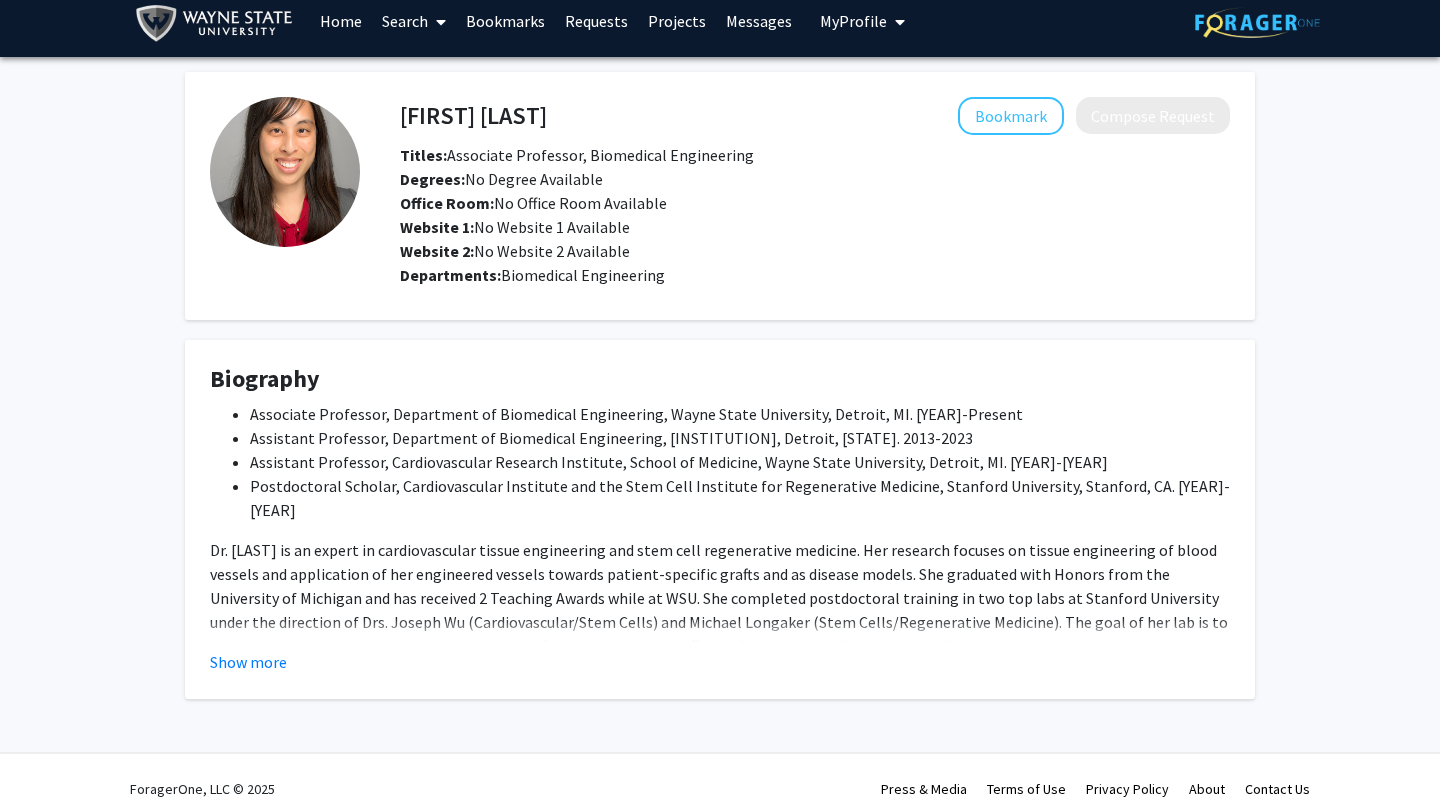 scroll, scrollTop: 0, scrollLeft: 0, axis: both 